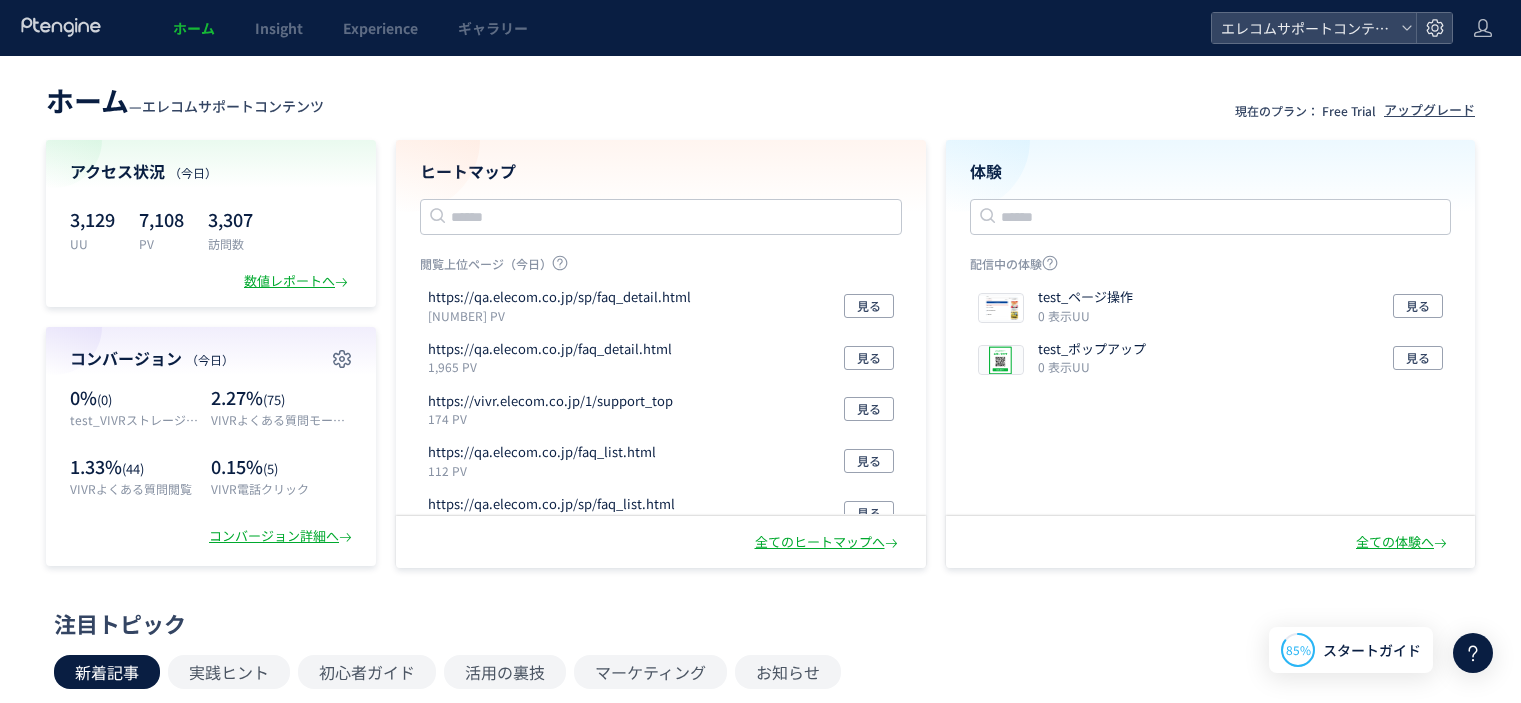 scroll, scrollTop: 0, scrollLeft: 0, axis: both 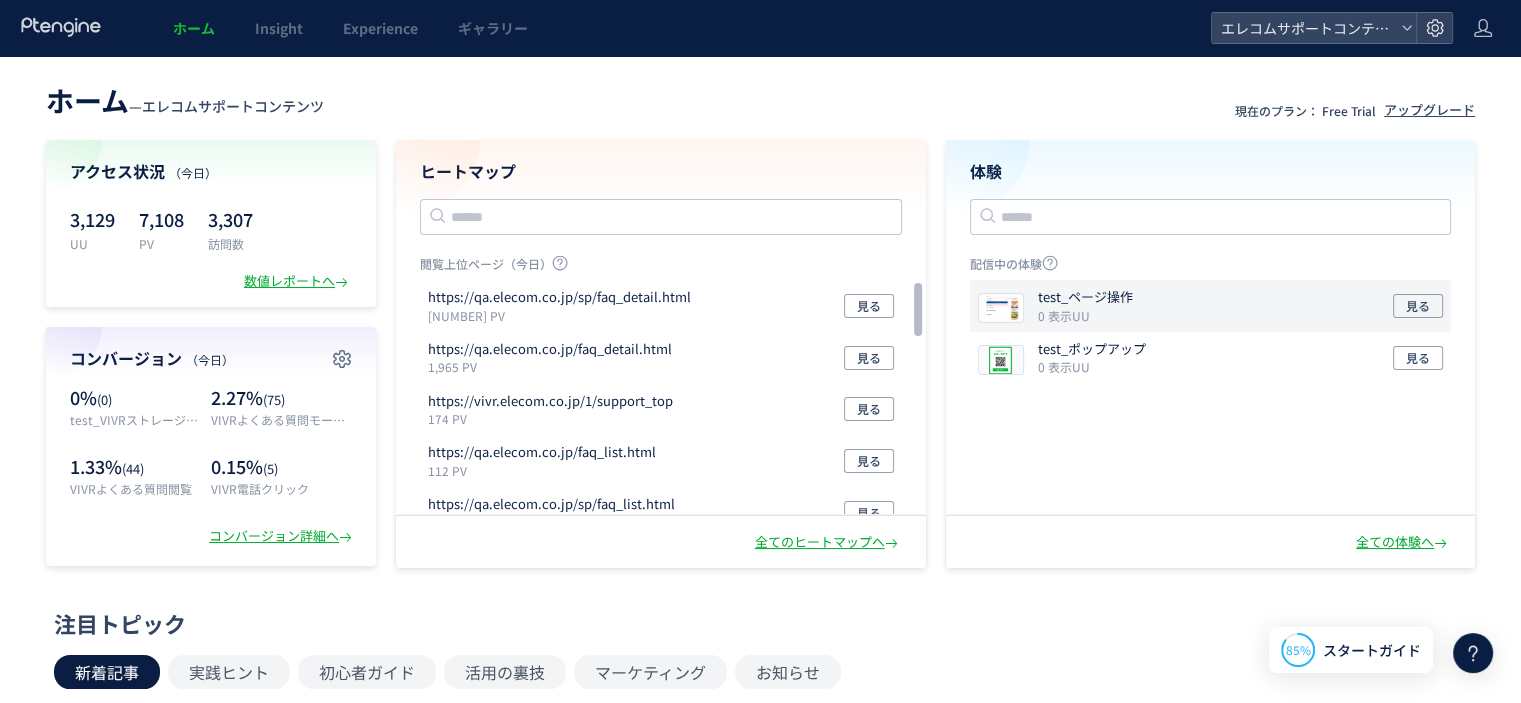 click on "0 表示UU" at bounding box center [1089, 315] 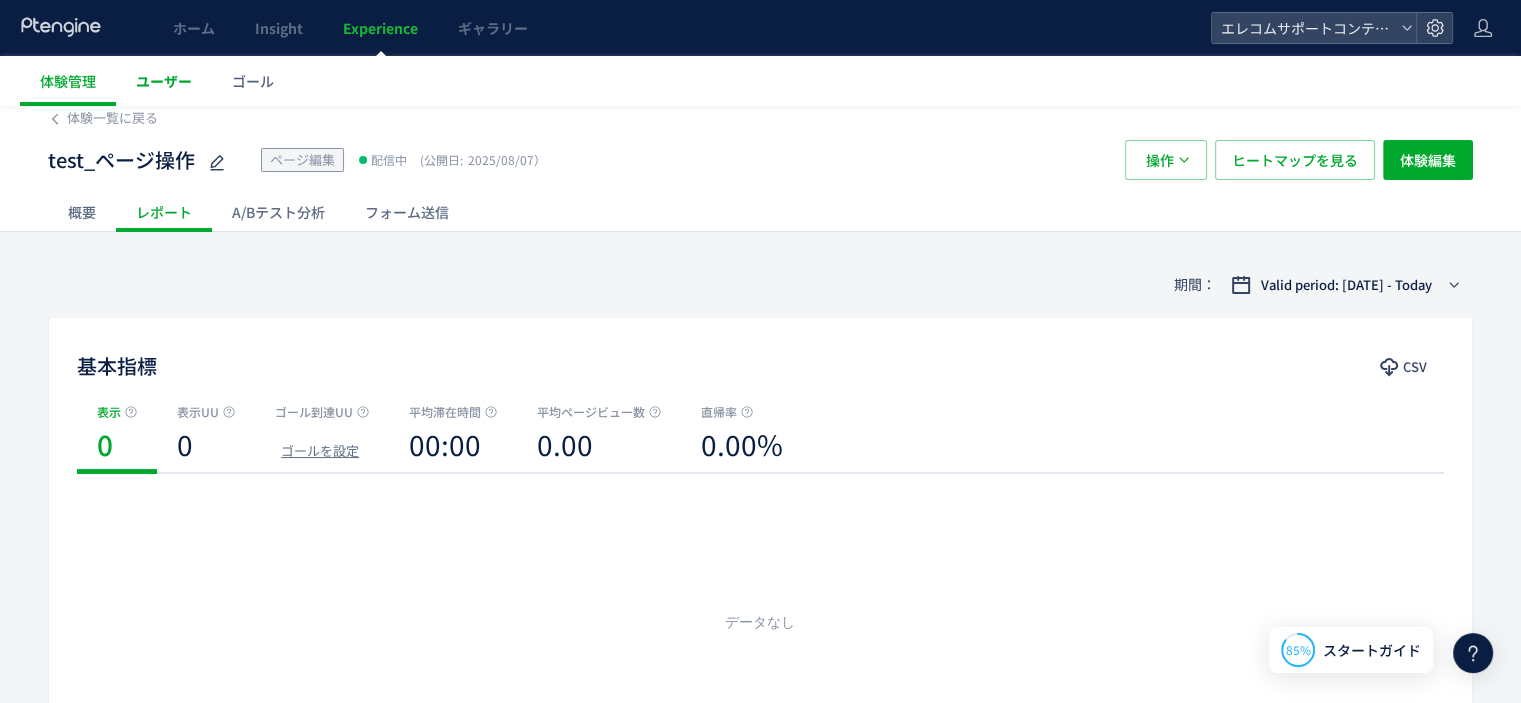 scroll, scrollTop: 0, scrollLeft: 0, axis: both 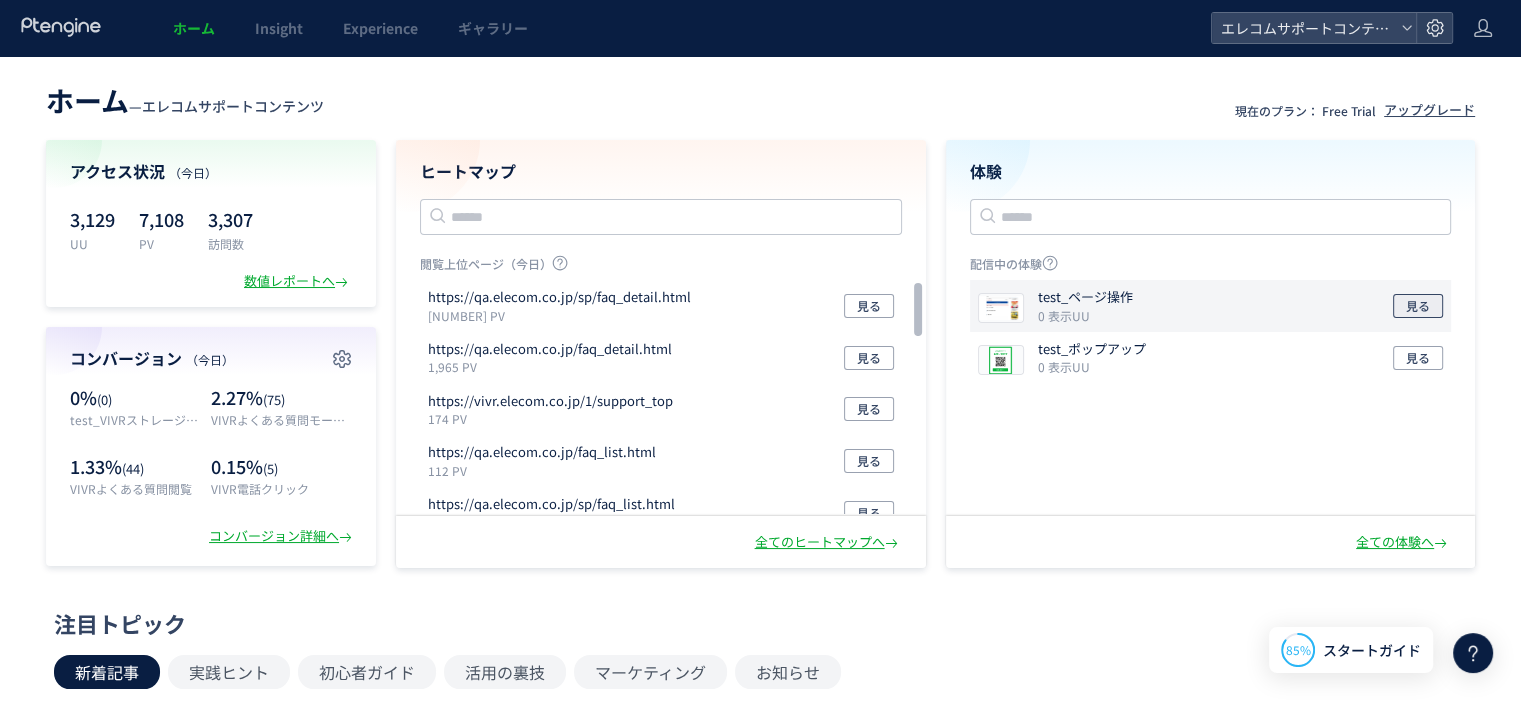 click on "見る" at bounding box center [1418, 306] 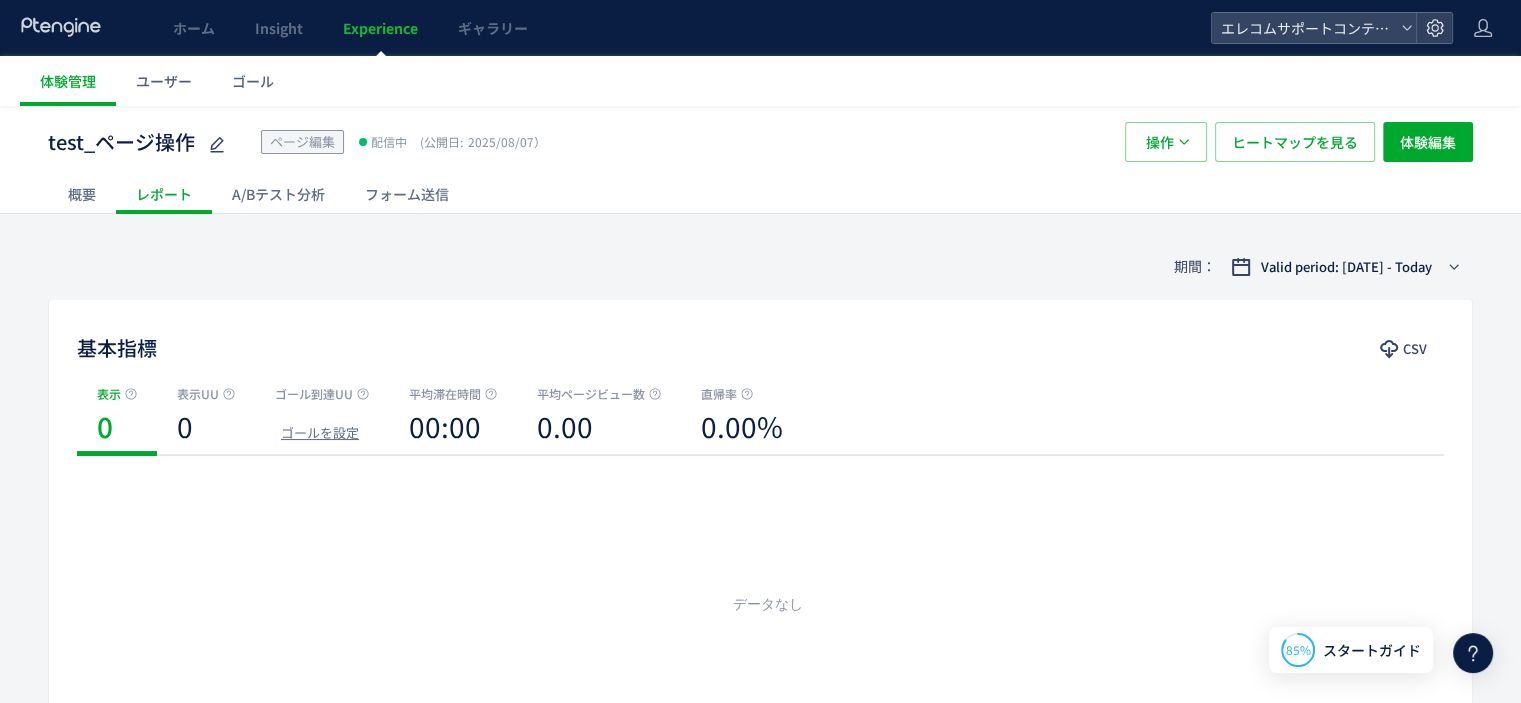 scroll, scrollTop: 0, scrollLeft: 0, axis: both 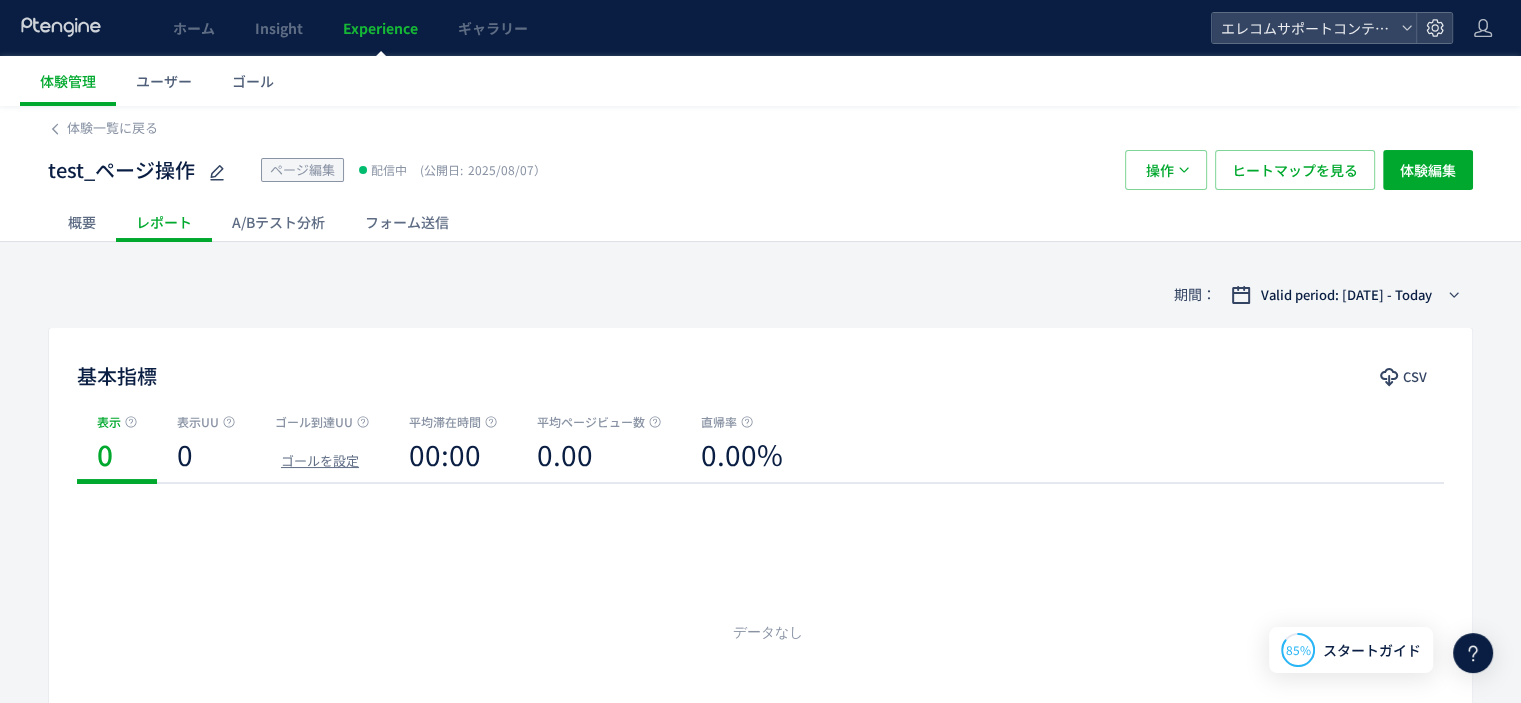 click on "概要" 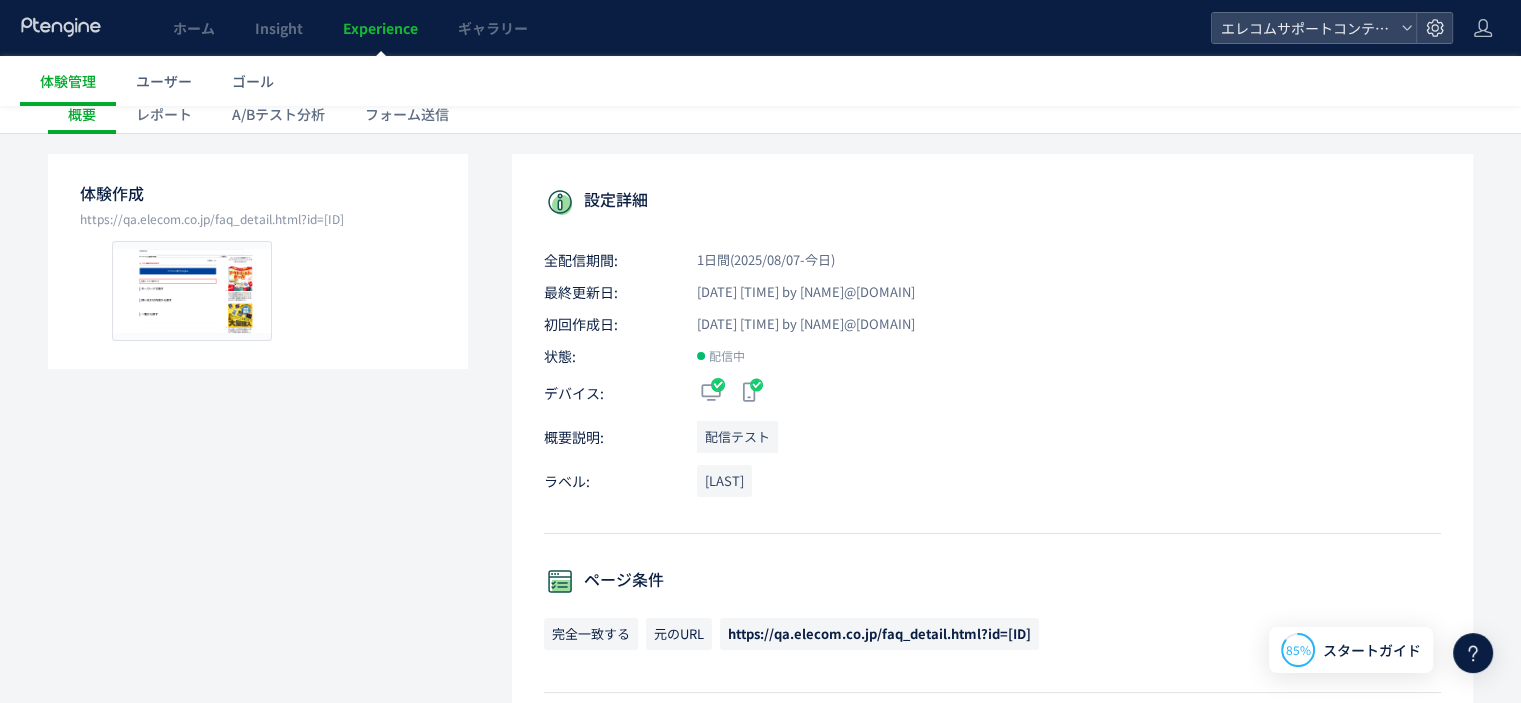 scroll, scrollTop: 0, scrollLeft: 0, axis: both 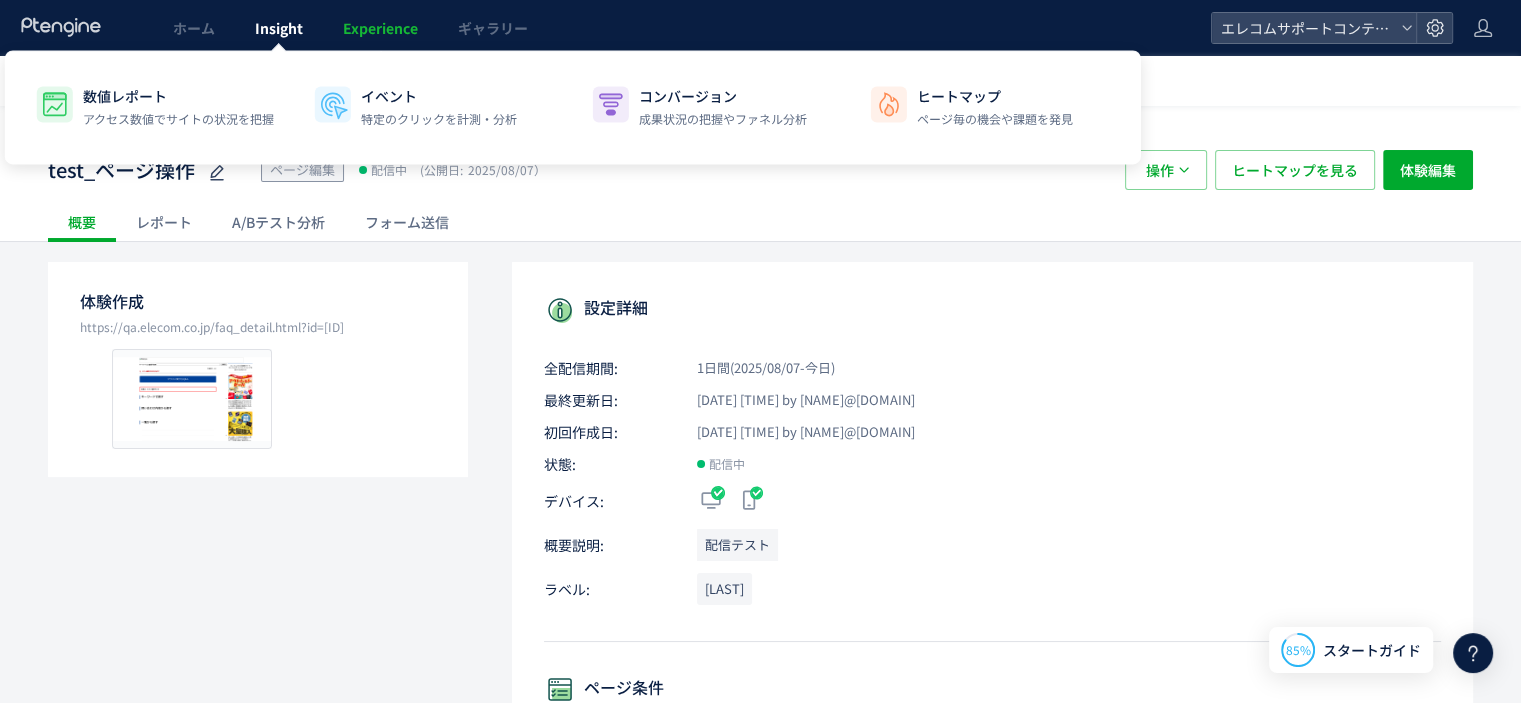 click on "Insight" at bounding box center (279, 28) 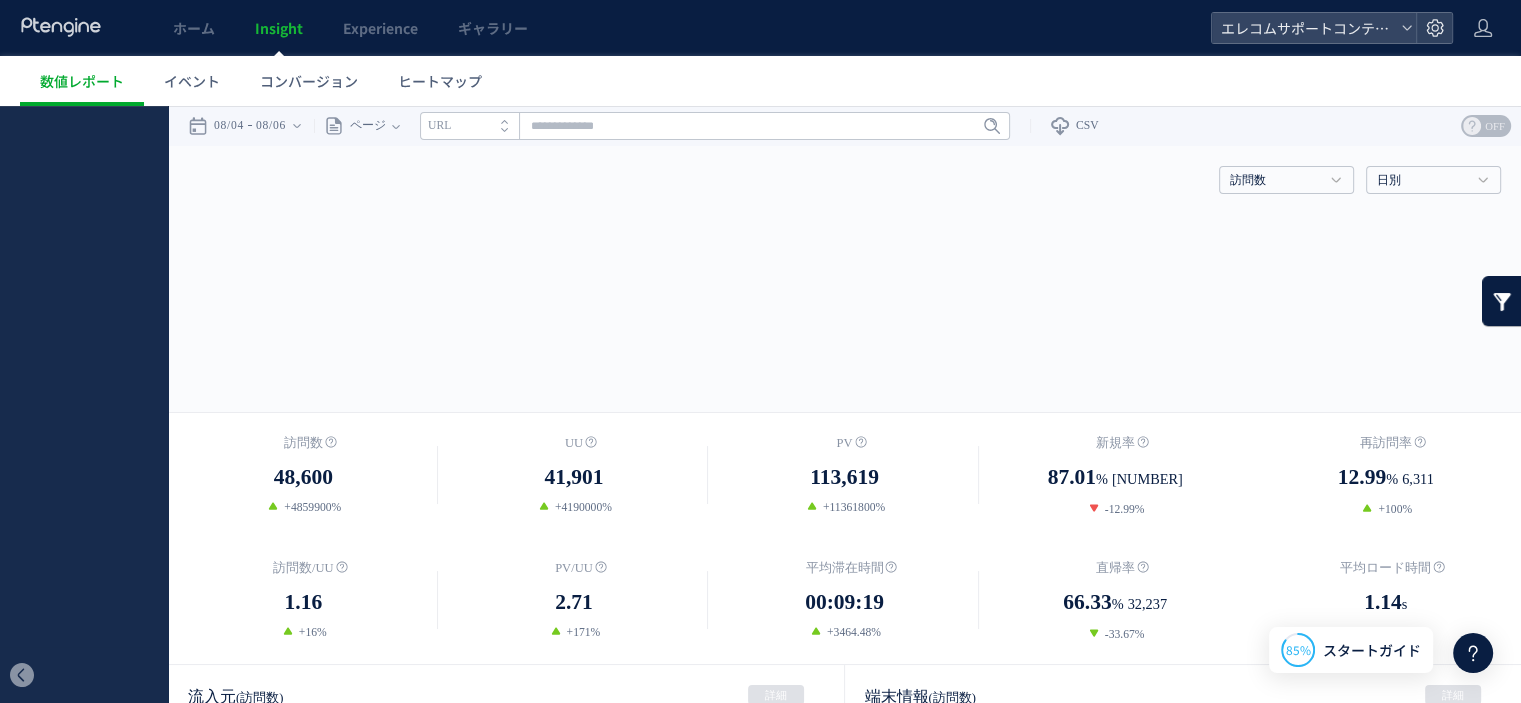 scroll, scrollTop: 0, scrollLeft: 0, axis: both 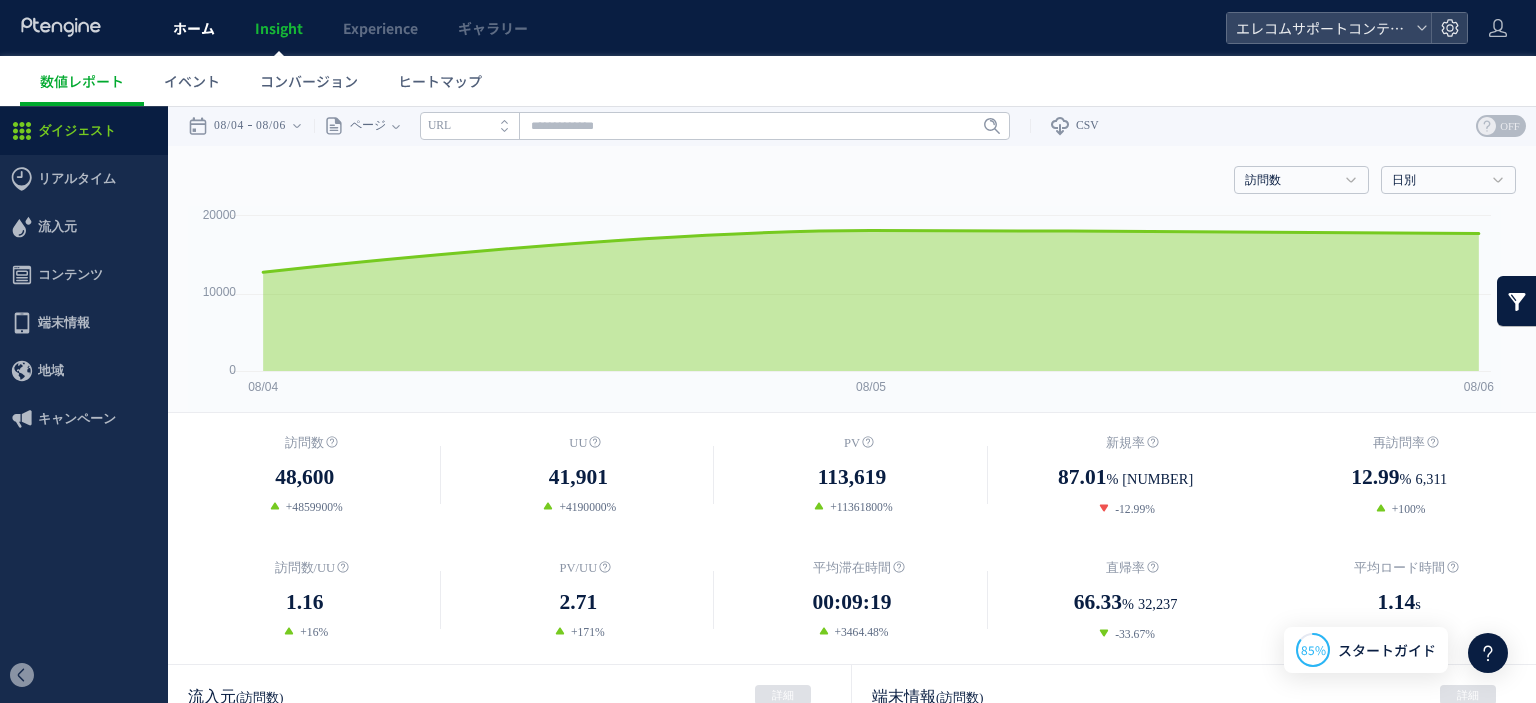 click on "ホーム" at bounding box center (194, 28) 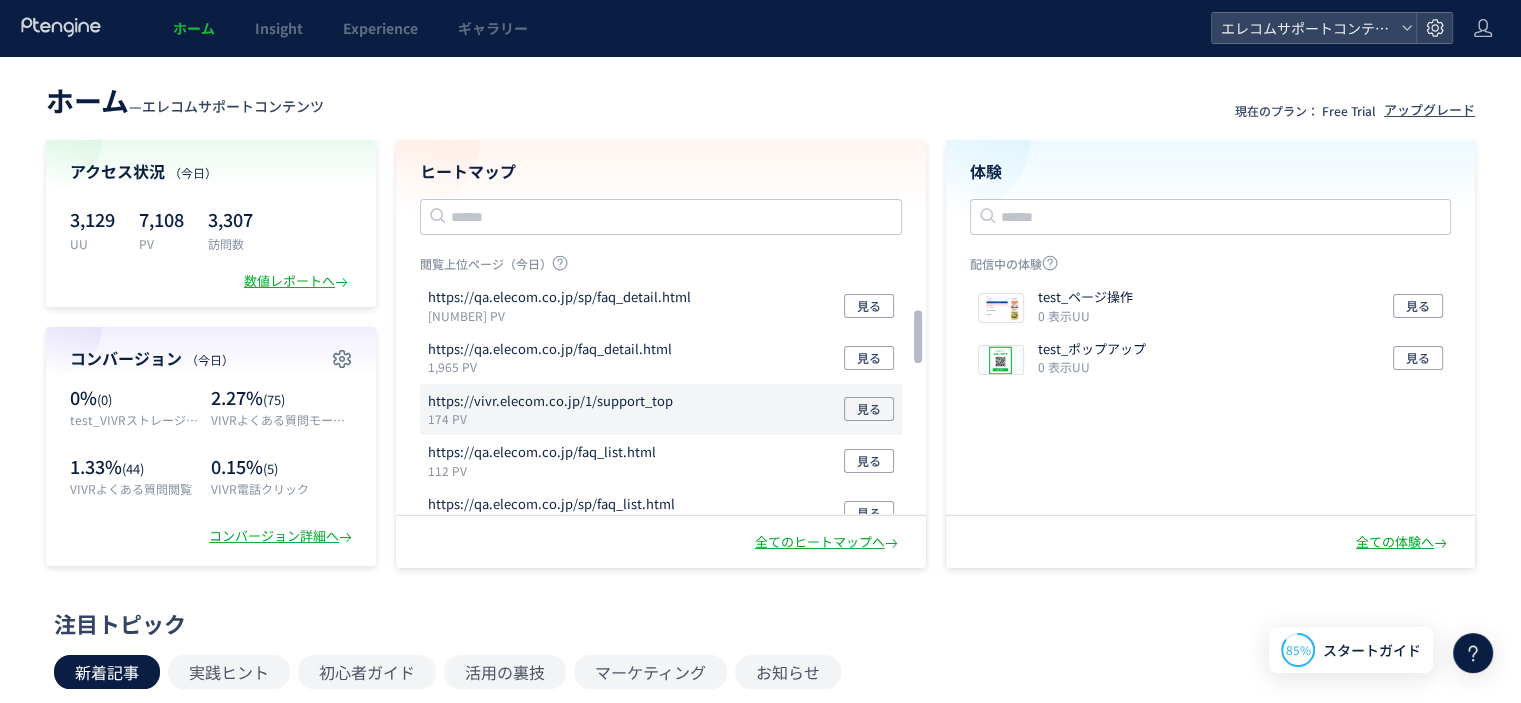 scroll, scrollTop: 300, scrollLeft: 0, axis: vertical 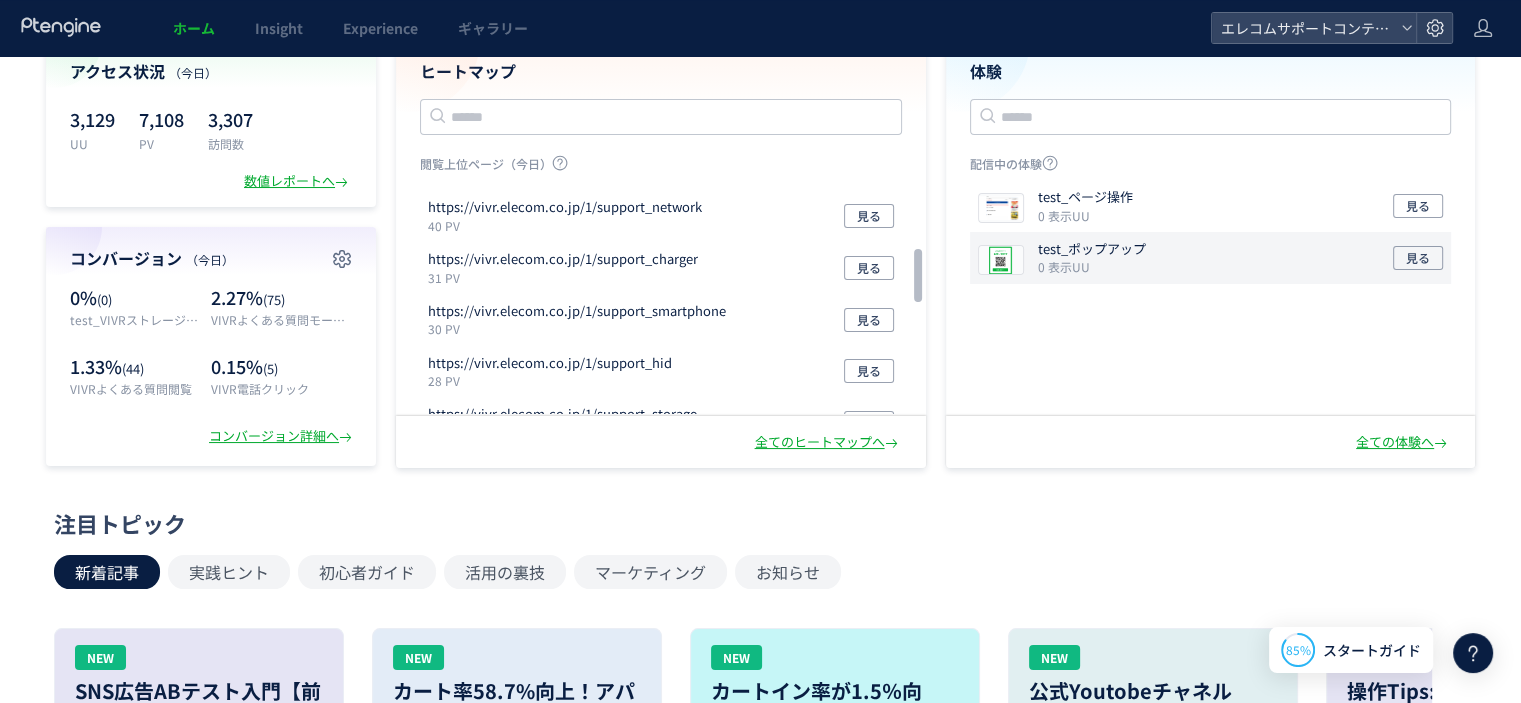 click on "0 表示UU" at bounding box center [1096, 266] 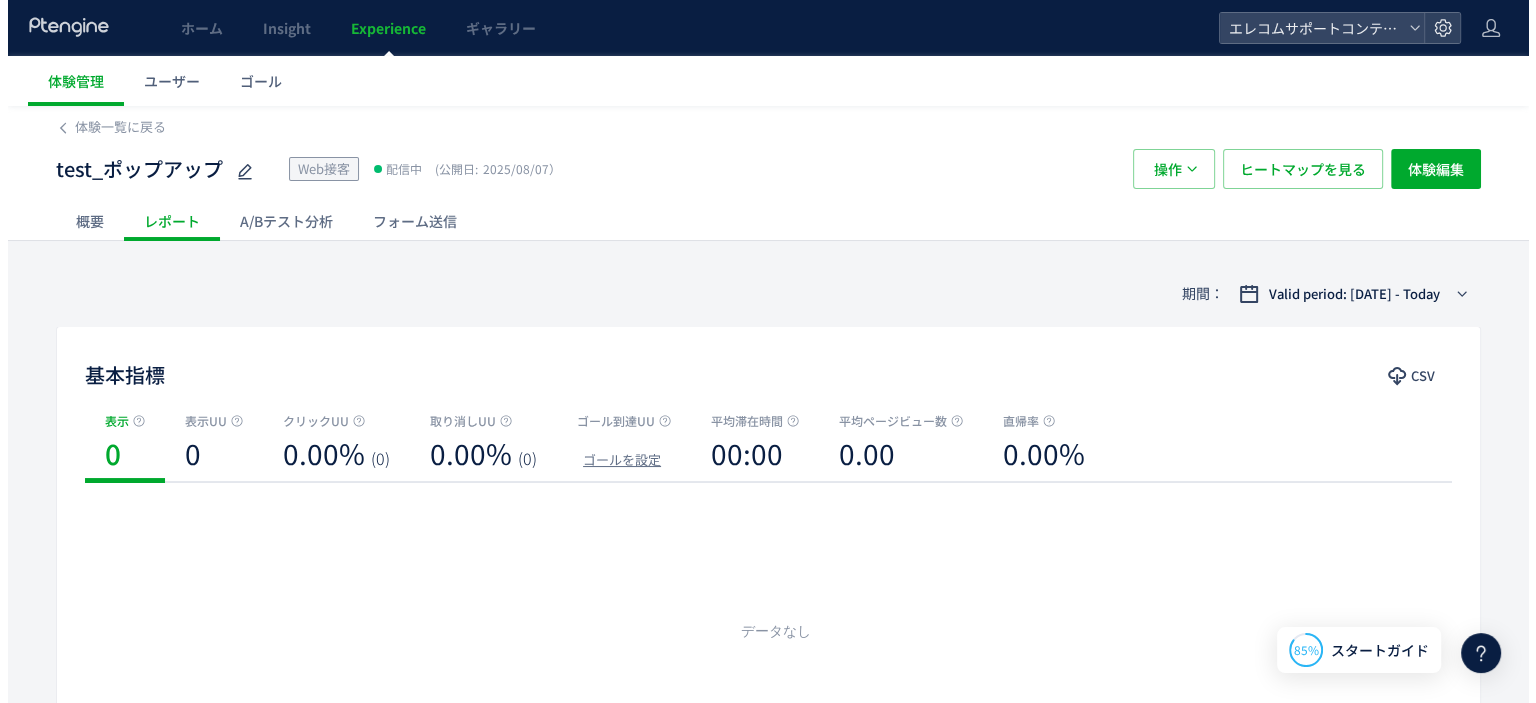 scroll, scrollTop: 0, scrollLeft: 0, axis: both 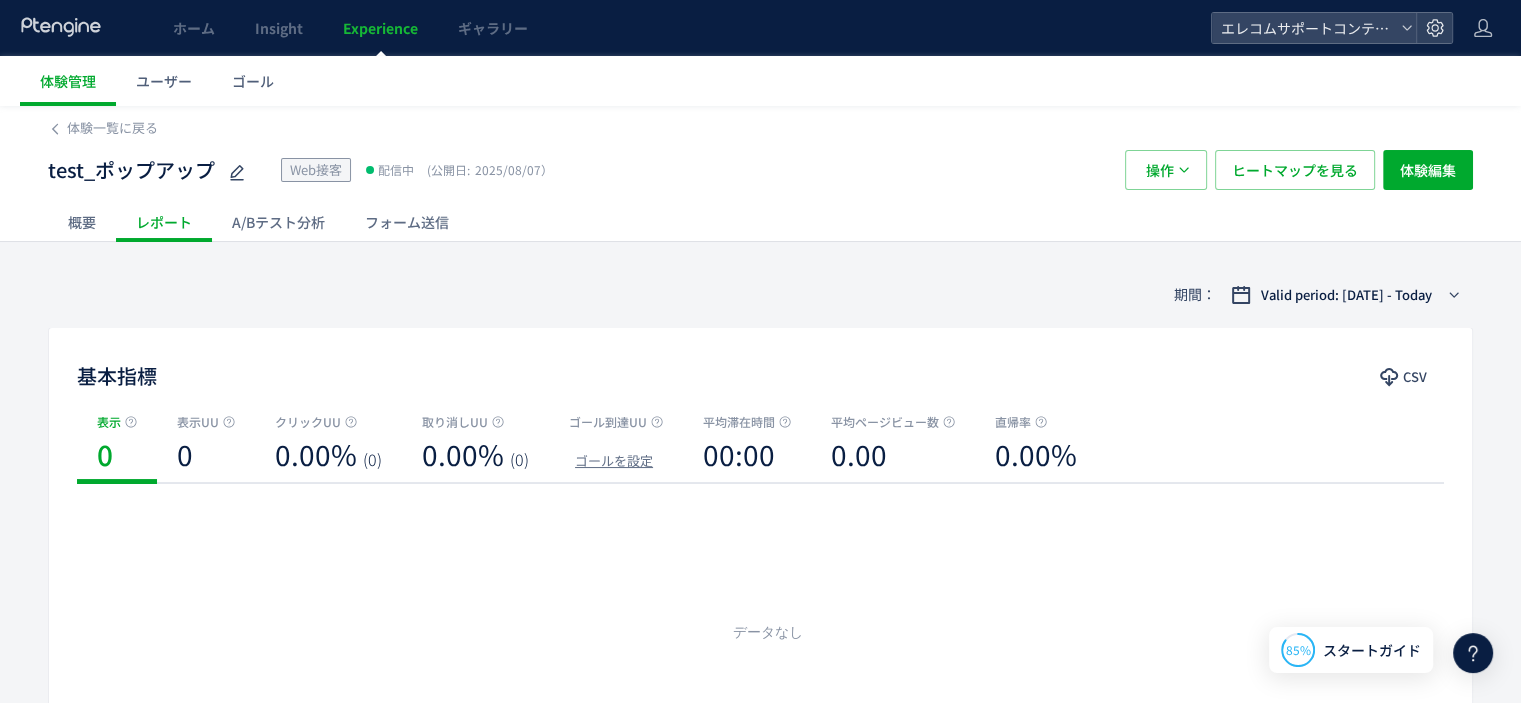 click on "A/Bテスト分析" 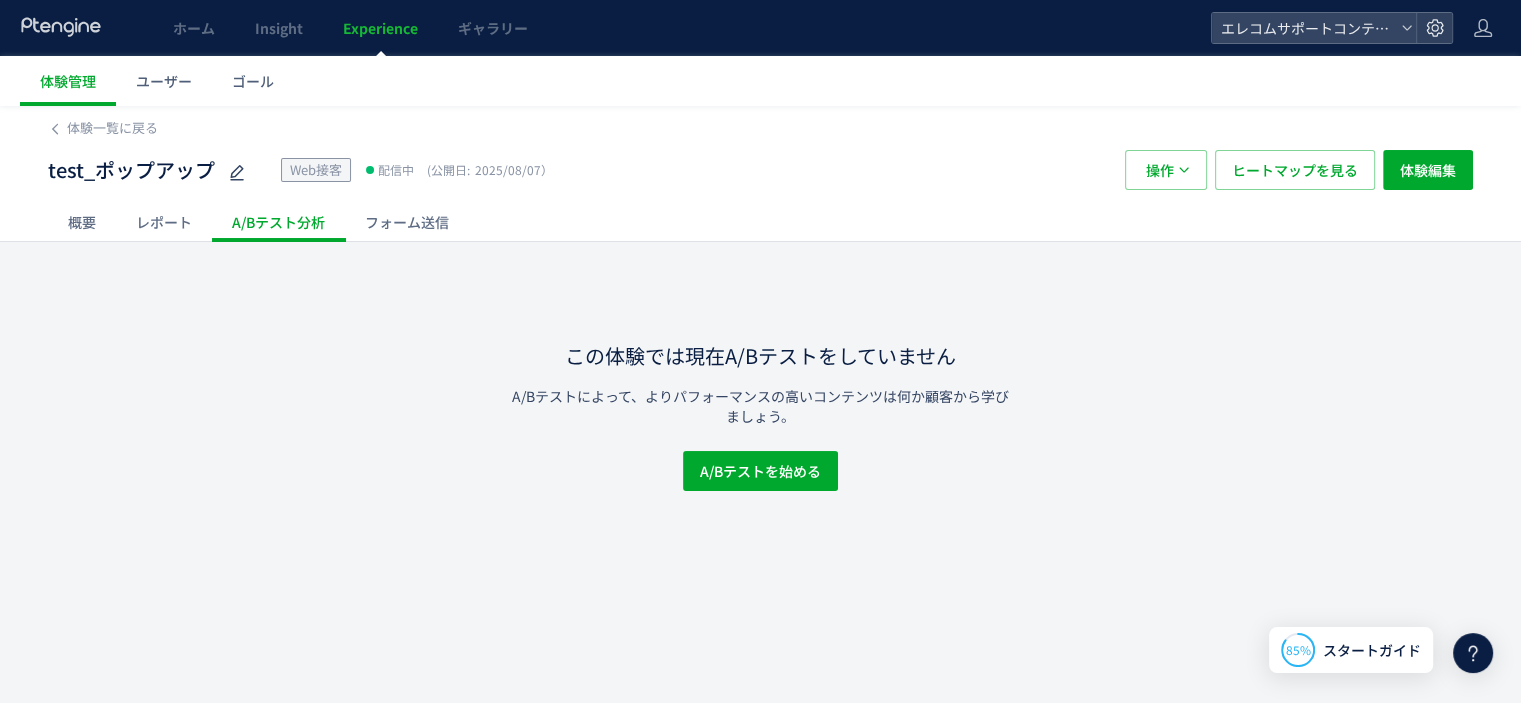 click on "概要" 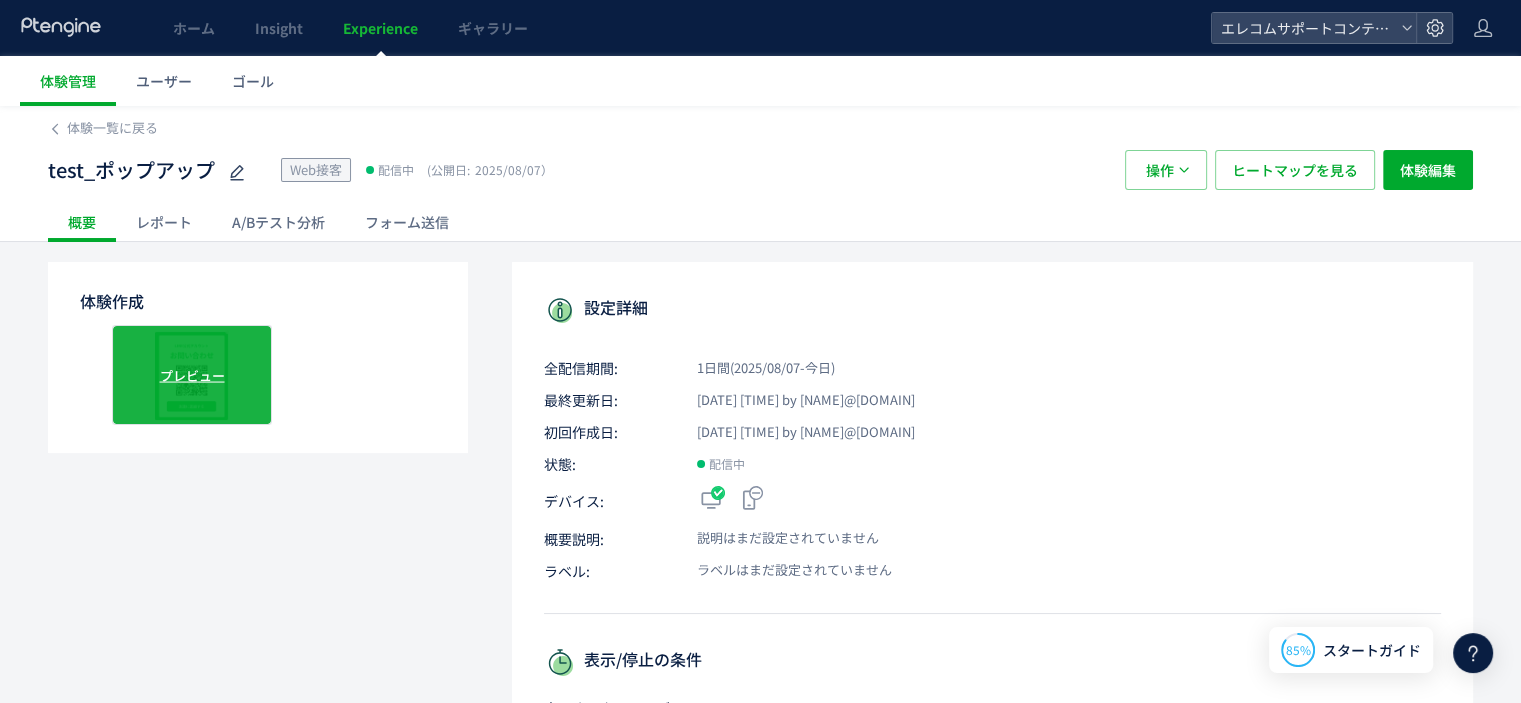 click on "プレビュー" at bounding box center [192, 375] 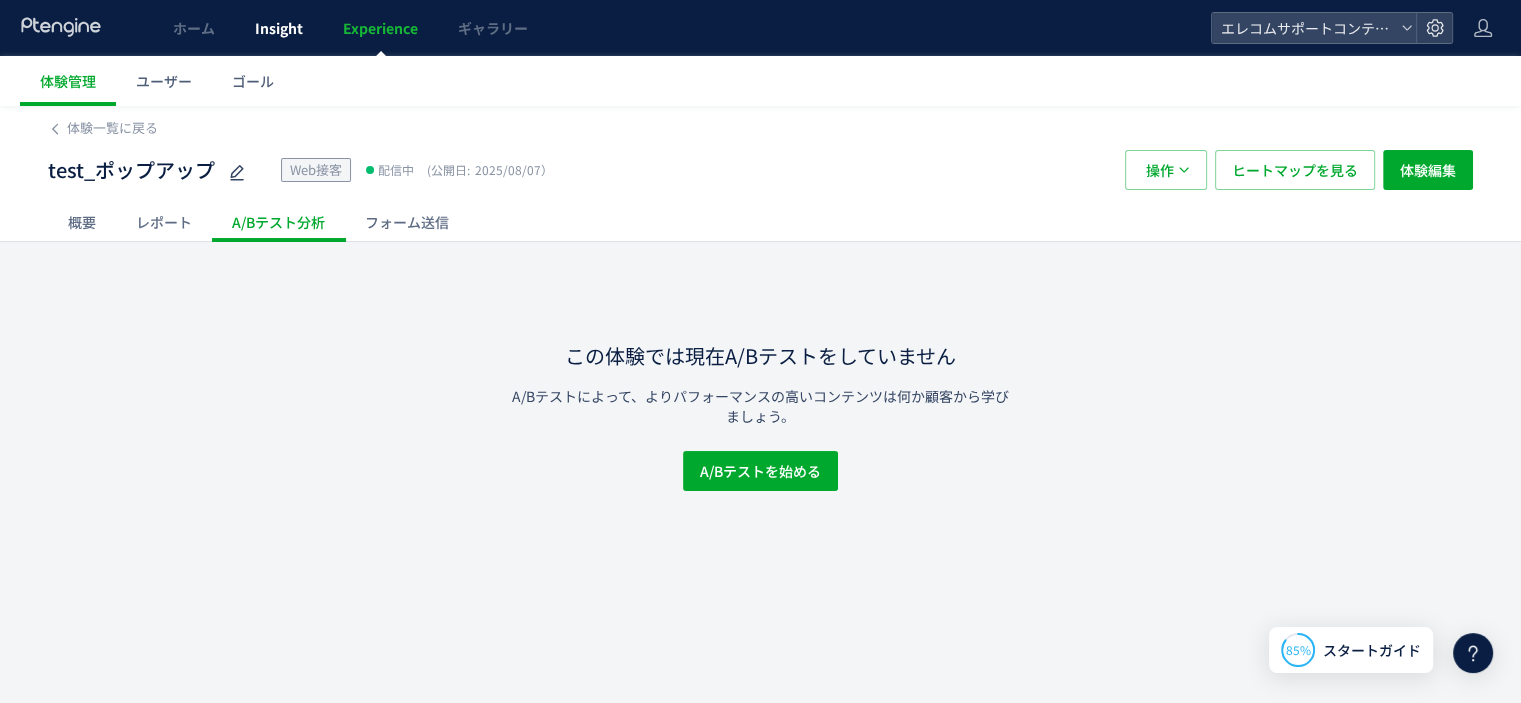 click on "Insight" 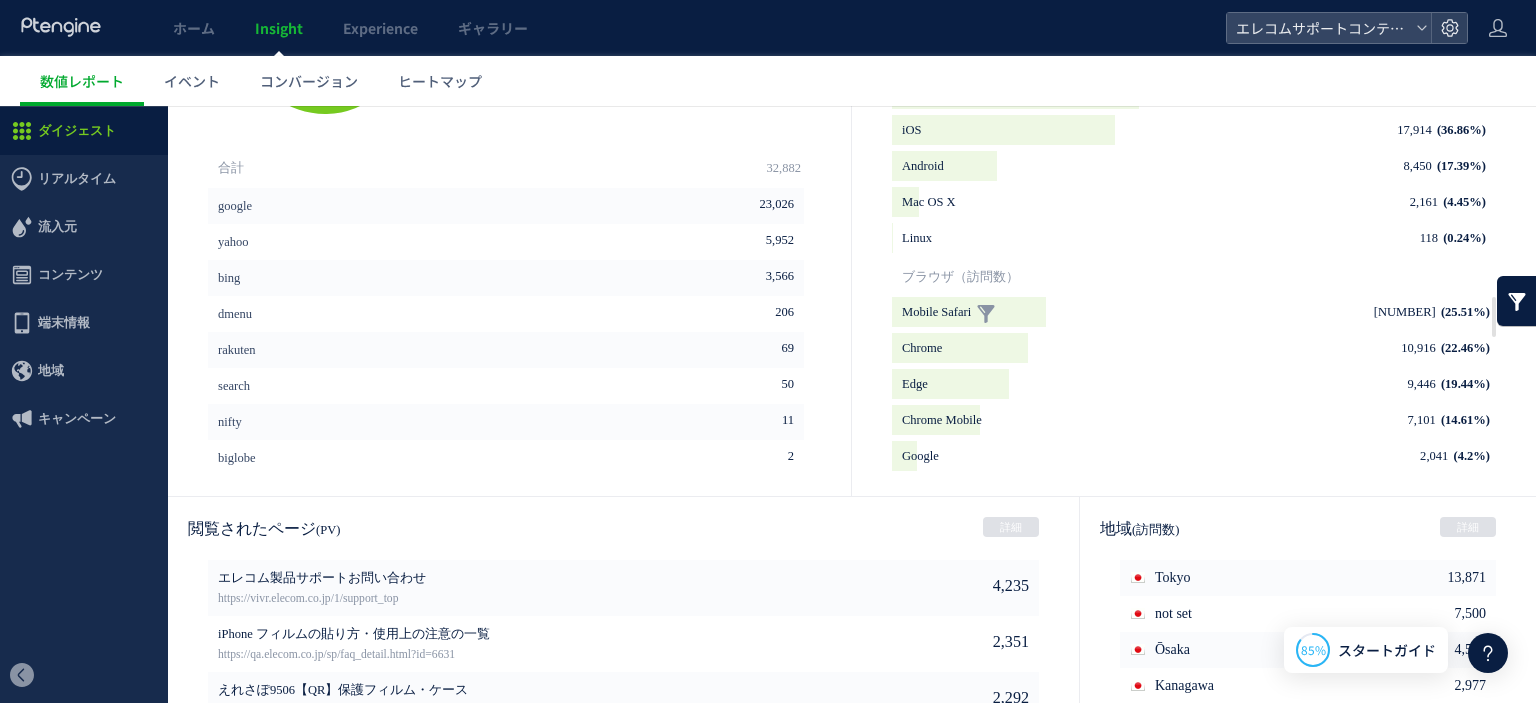 scroll, scrollTop: 1076, scrollLeft: 0, axis: vertical 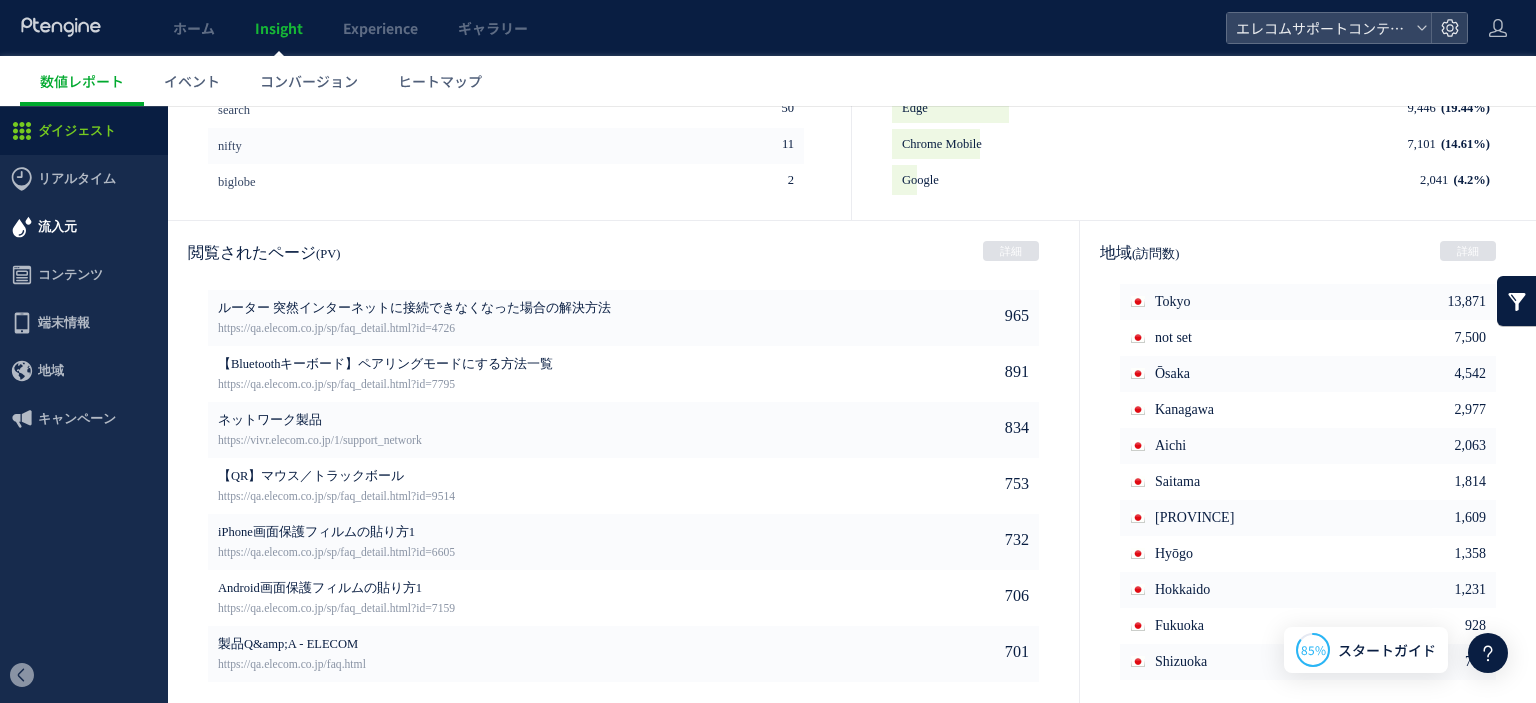 click on "流入元" at bounding box center (84, 227) 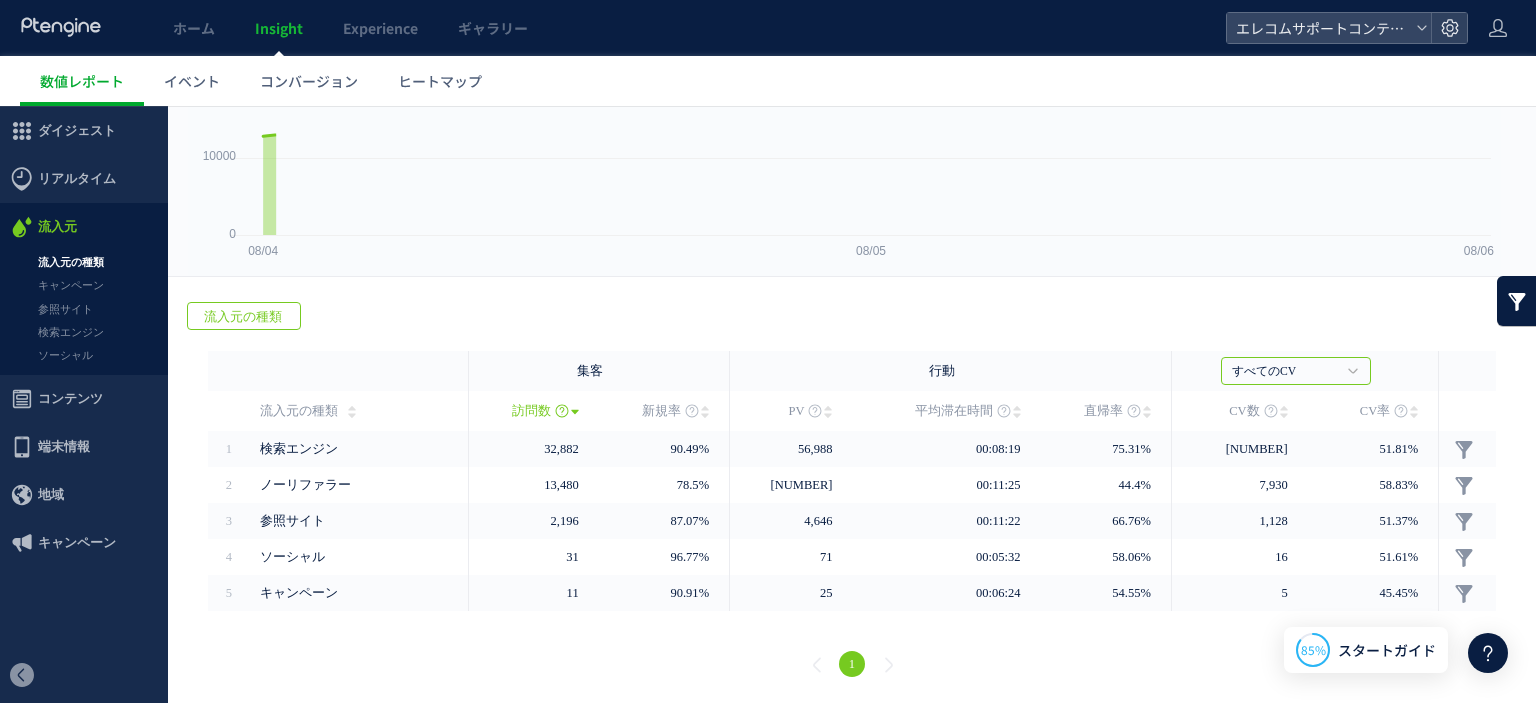scroll, scrollTop: 0, scrollLeft: 0, axis: both 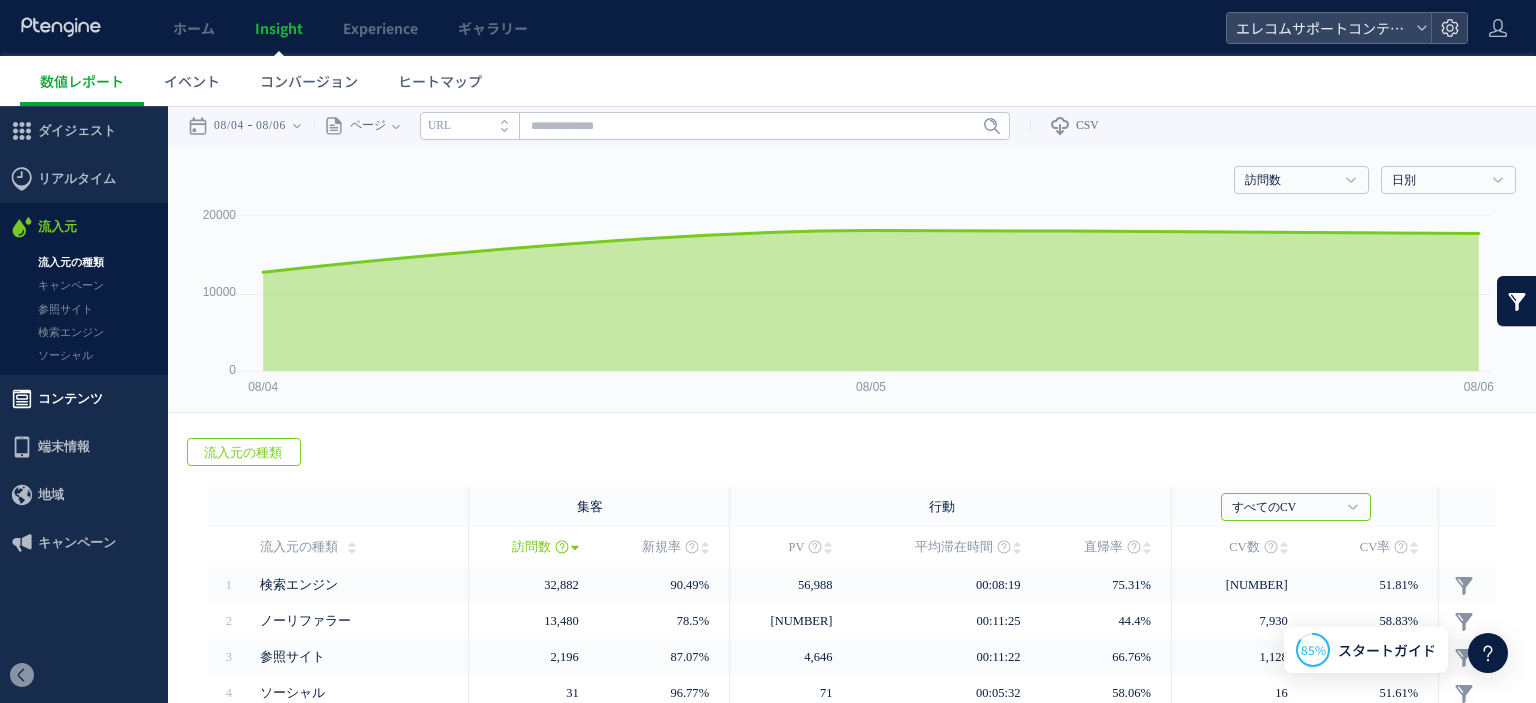click on "コンテンツ" at bounding box center (70, 399) 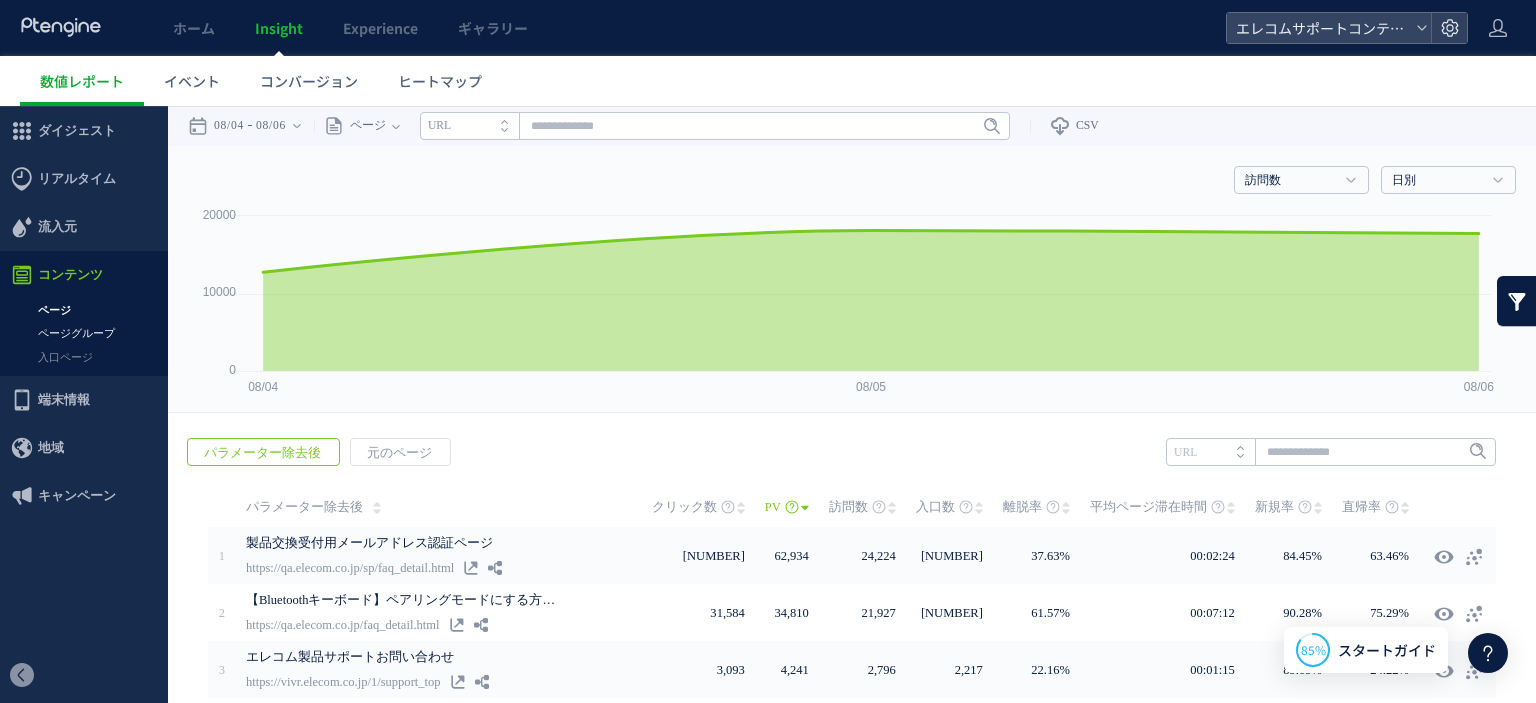 click on "ページグループ" at bounding box center [84, 333] 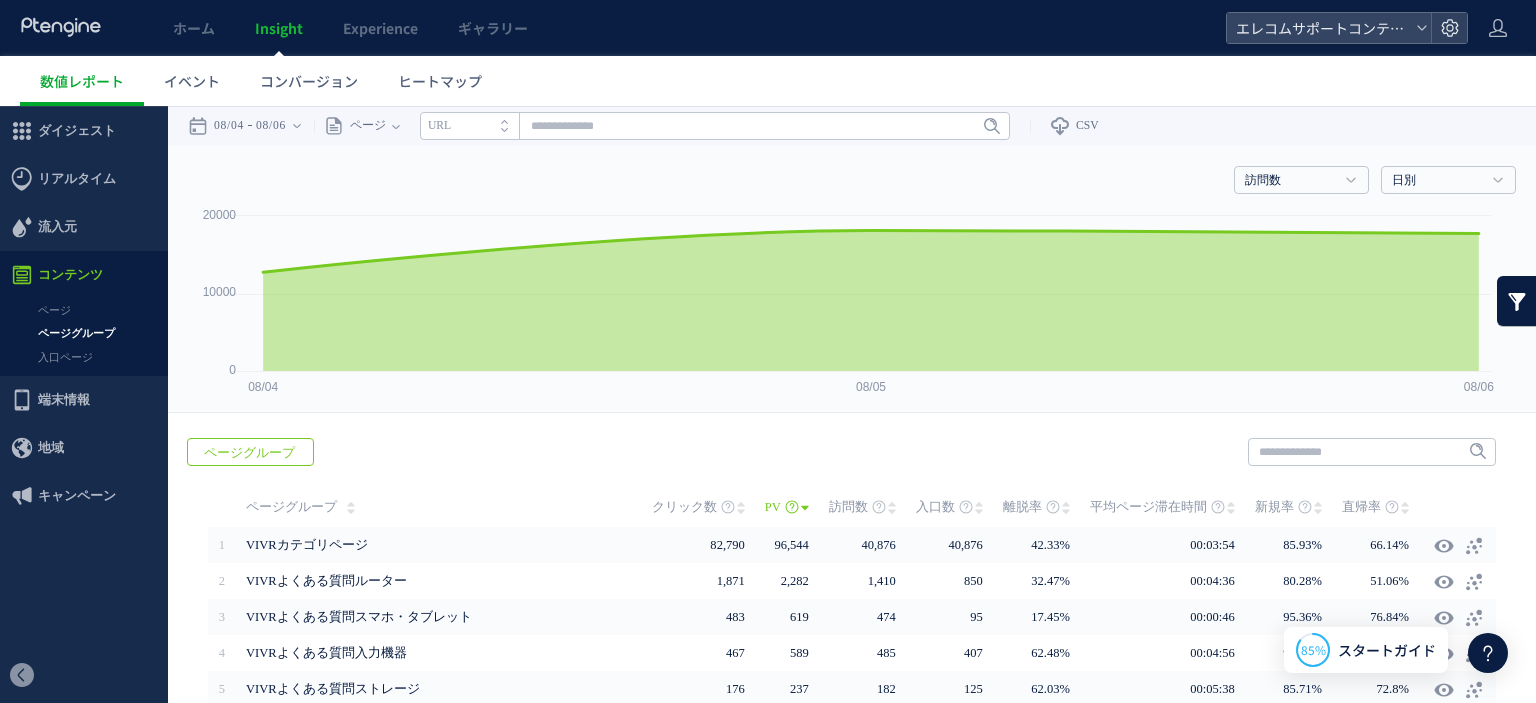 click on "ページ
ページグループ
入口ページ" at bounding box center [84, 337] 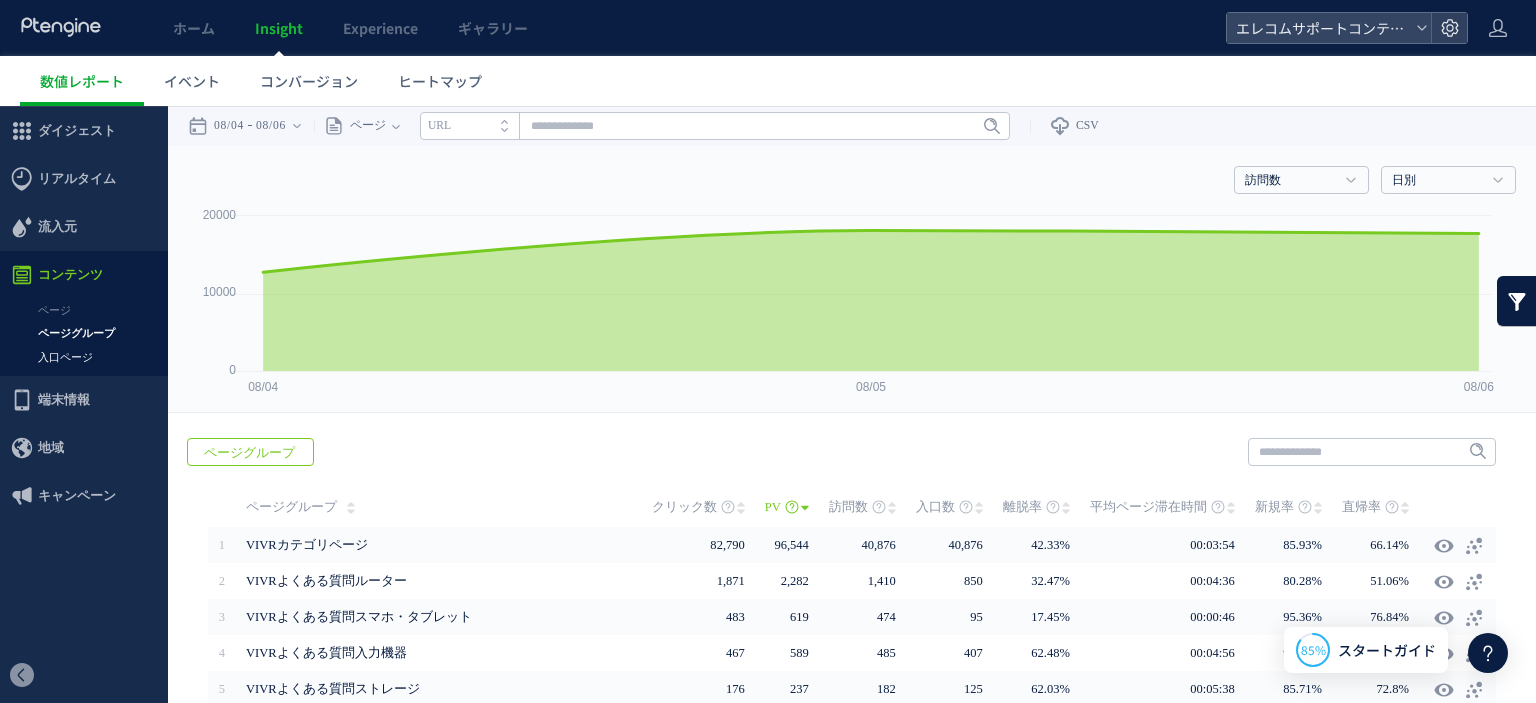click on "入口ページ" at bounding box center (84, 357) 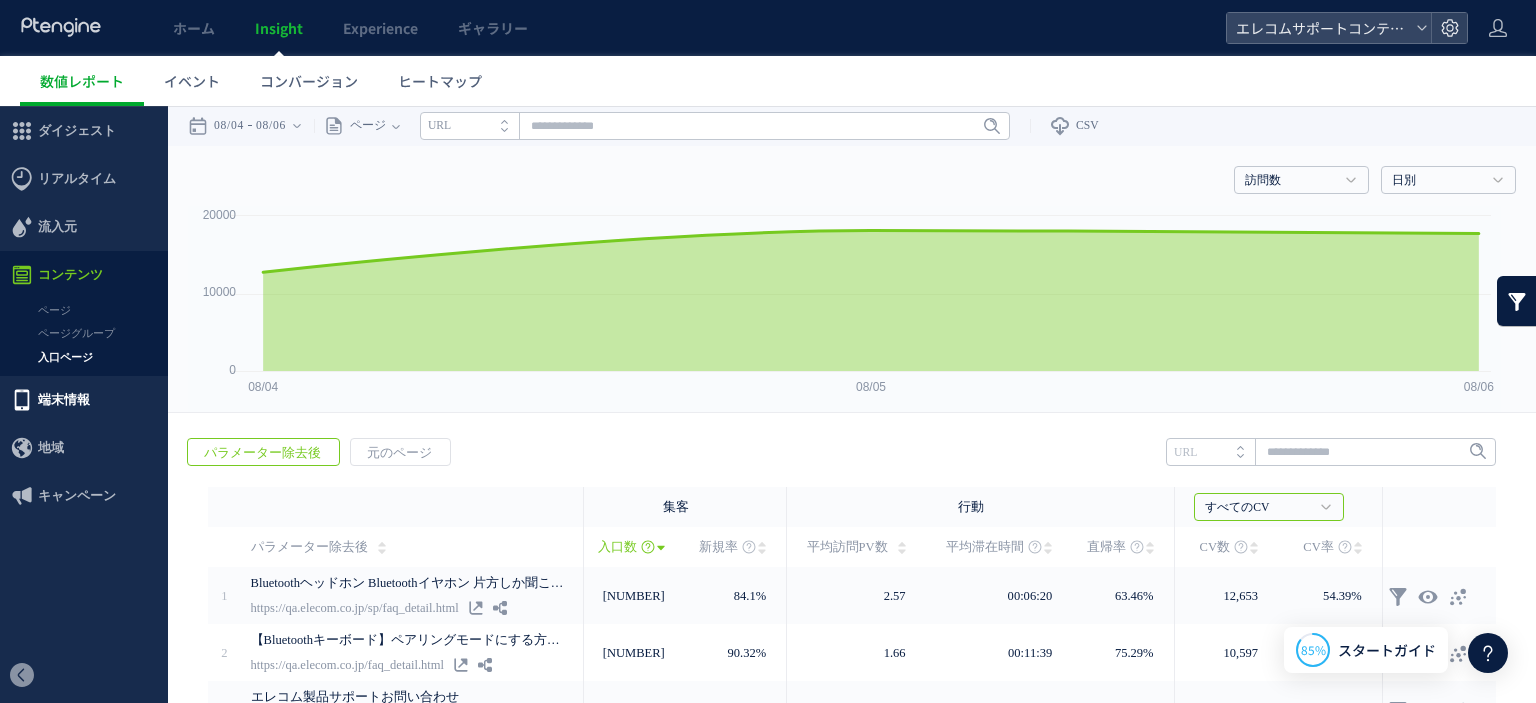 click on "端末情報" at bounding box center [64, 400] 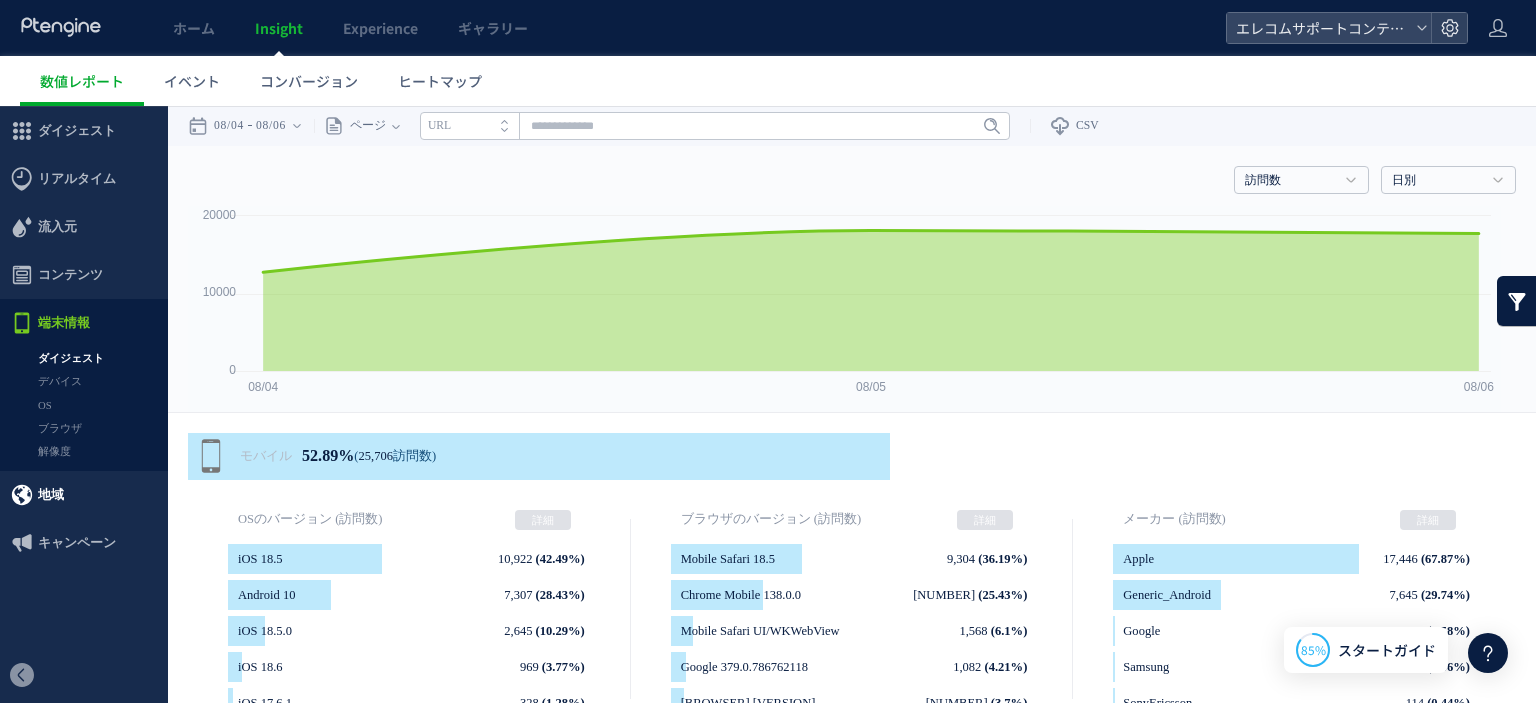 click on "地域" at bounding box center [84, 495] 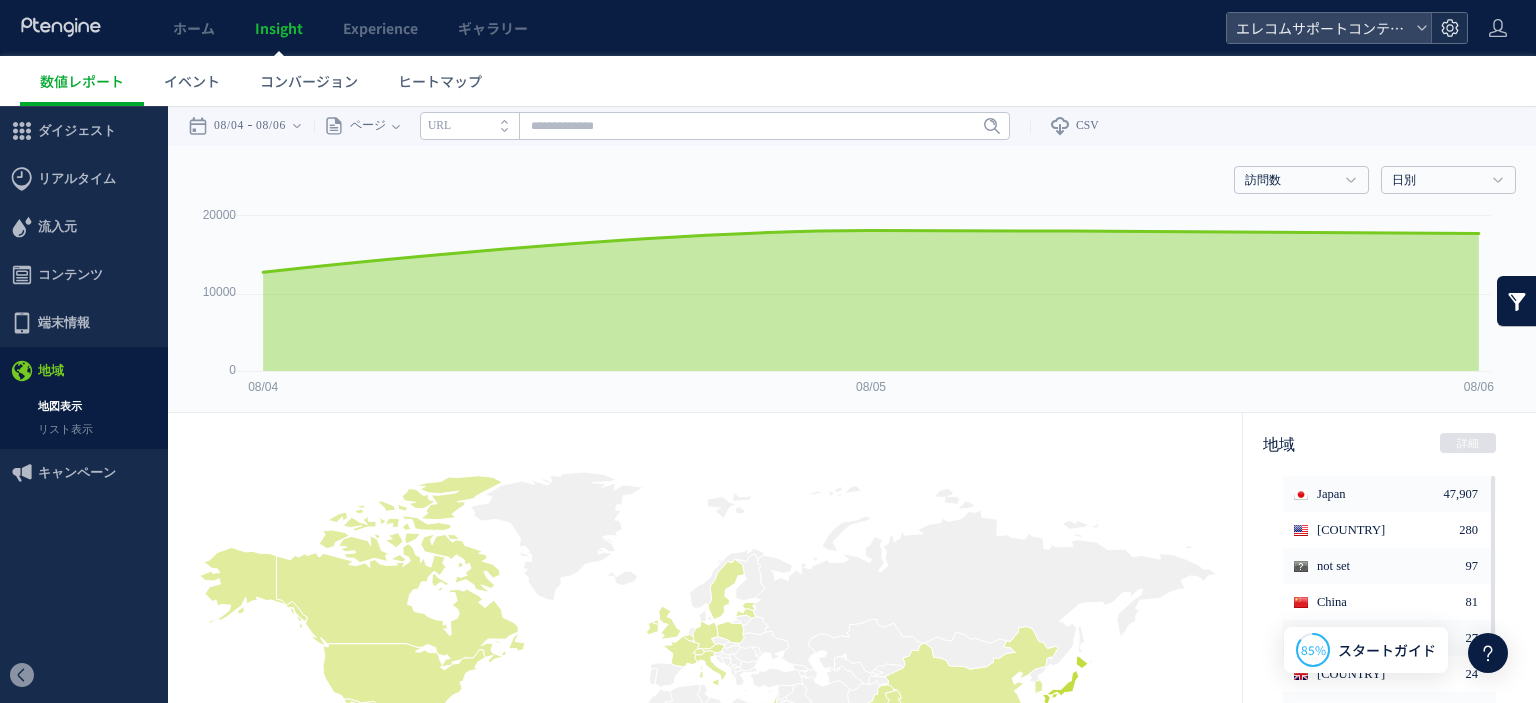 click 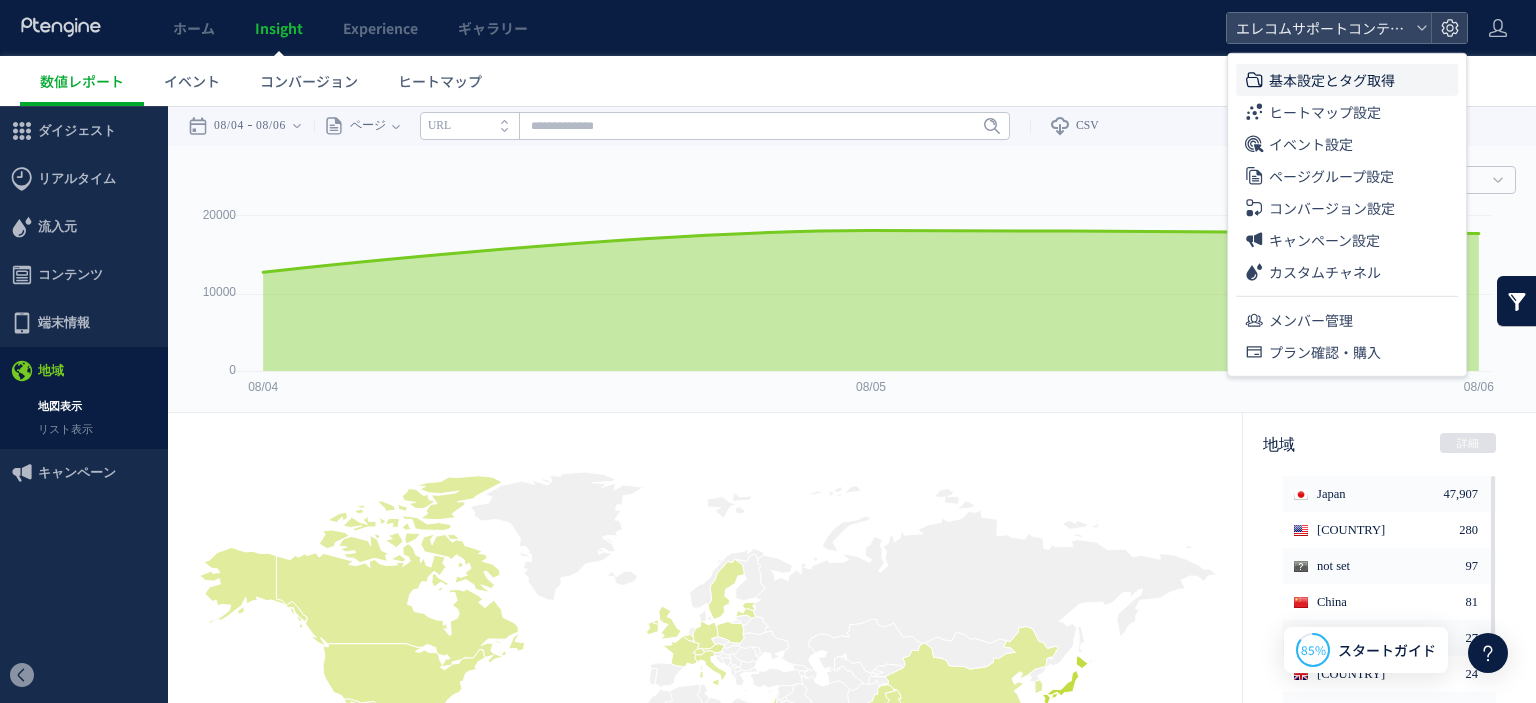 click on "基本設定とタグ取得" at bounding box center (1332, 80) 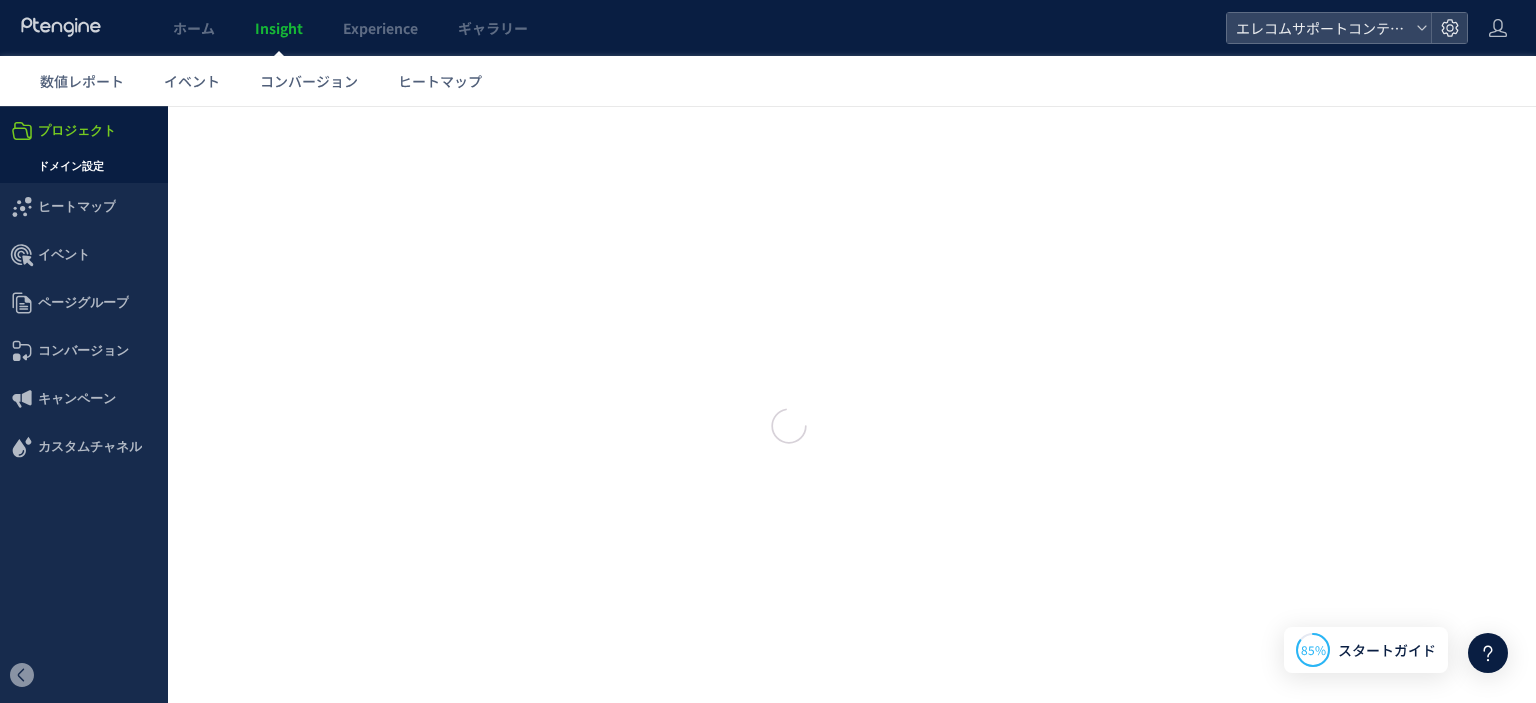 type on "**********" 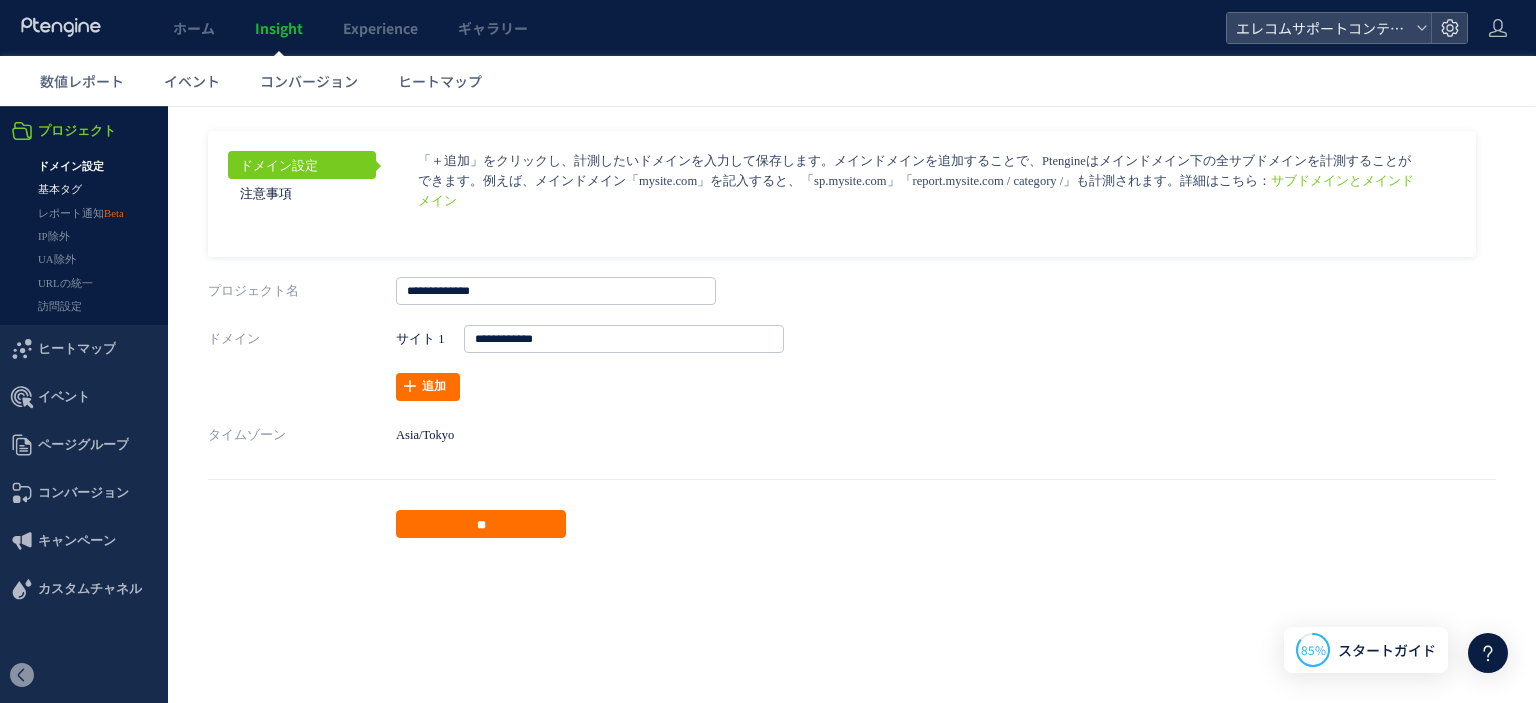 click on "基本タグ" at bounding box center [84, 189] 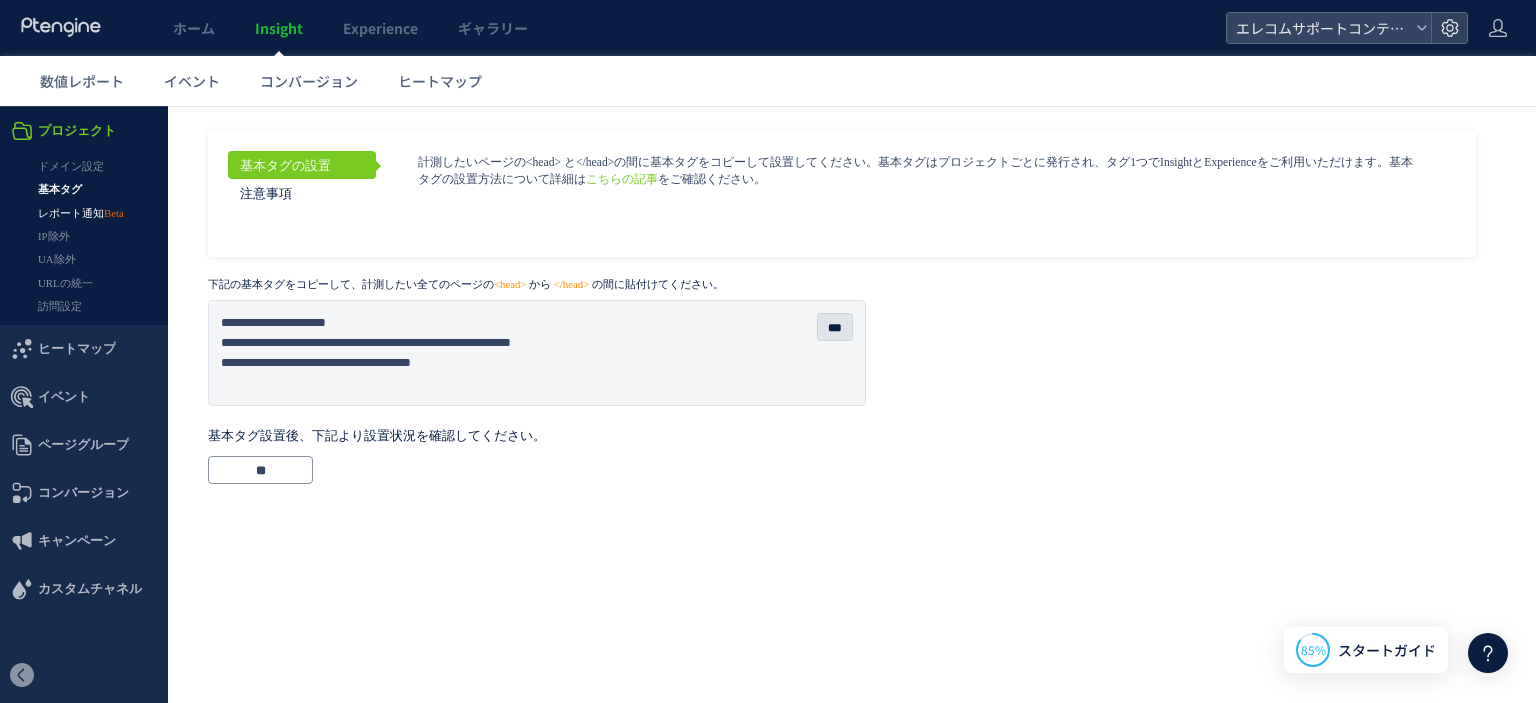 click on "レポート通知" at bounding box center (84, 213) 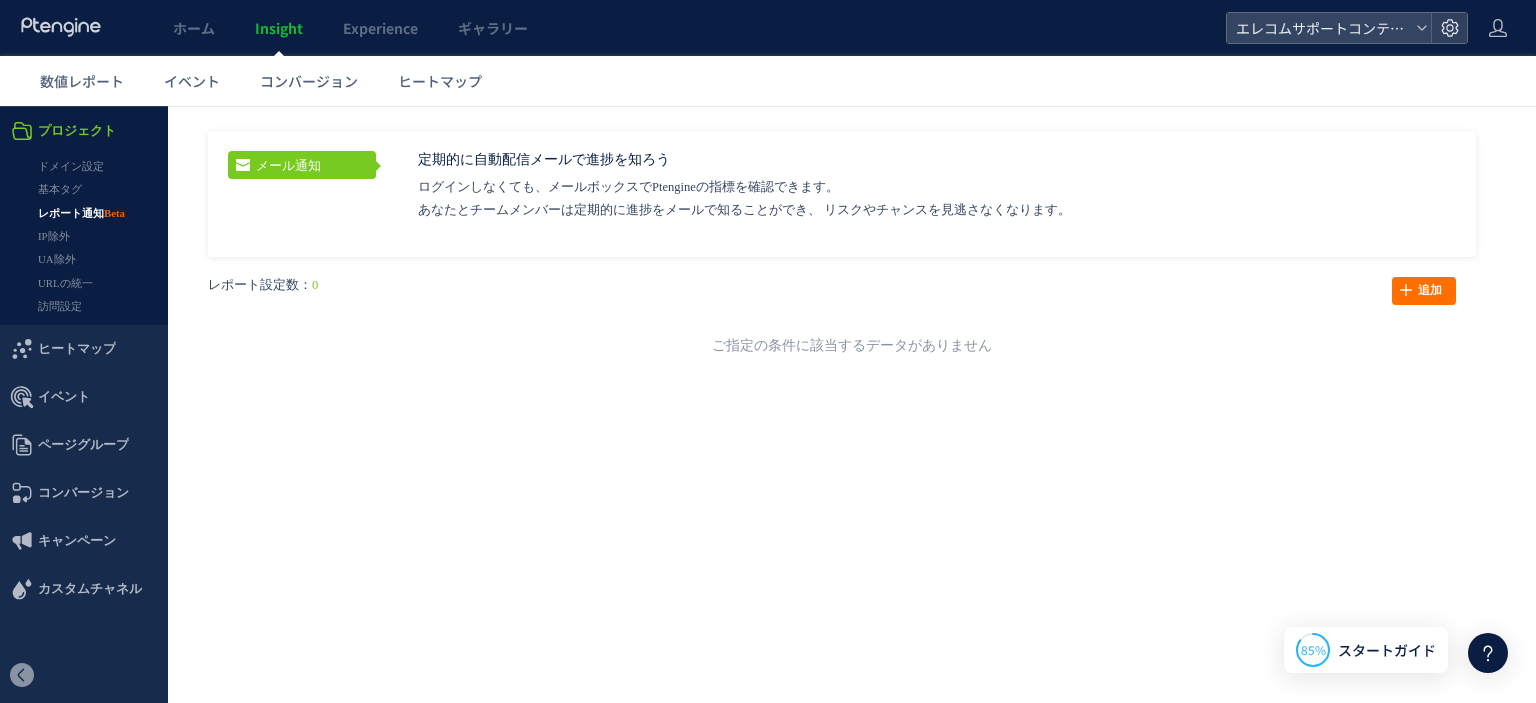 click on "IP除外" at bounding box center (84, 236) 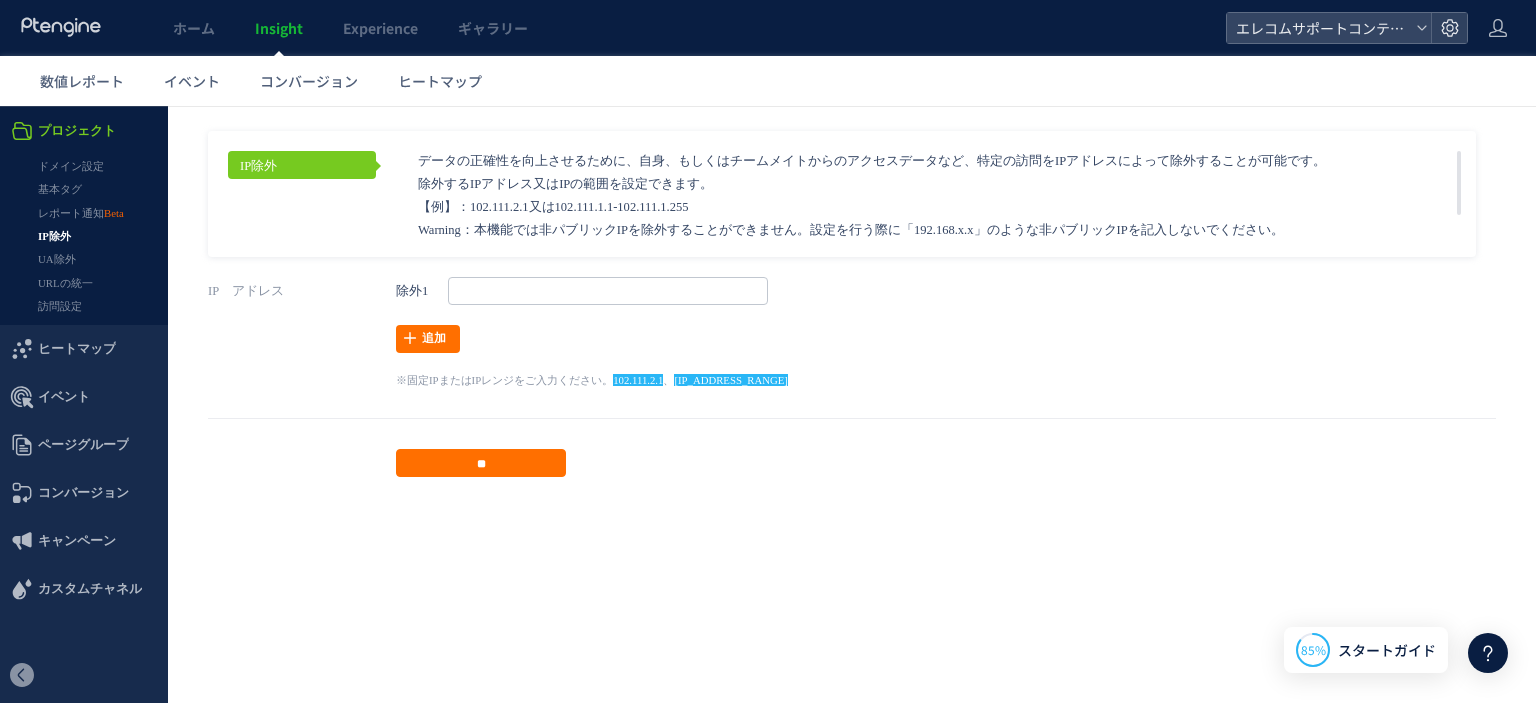 click on "URLの統一" at bounding box center (84, 283) 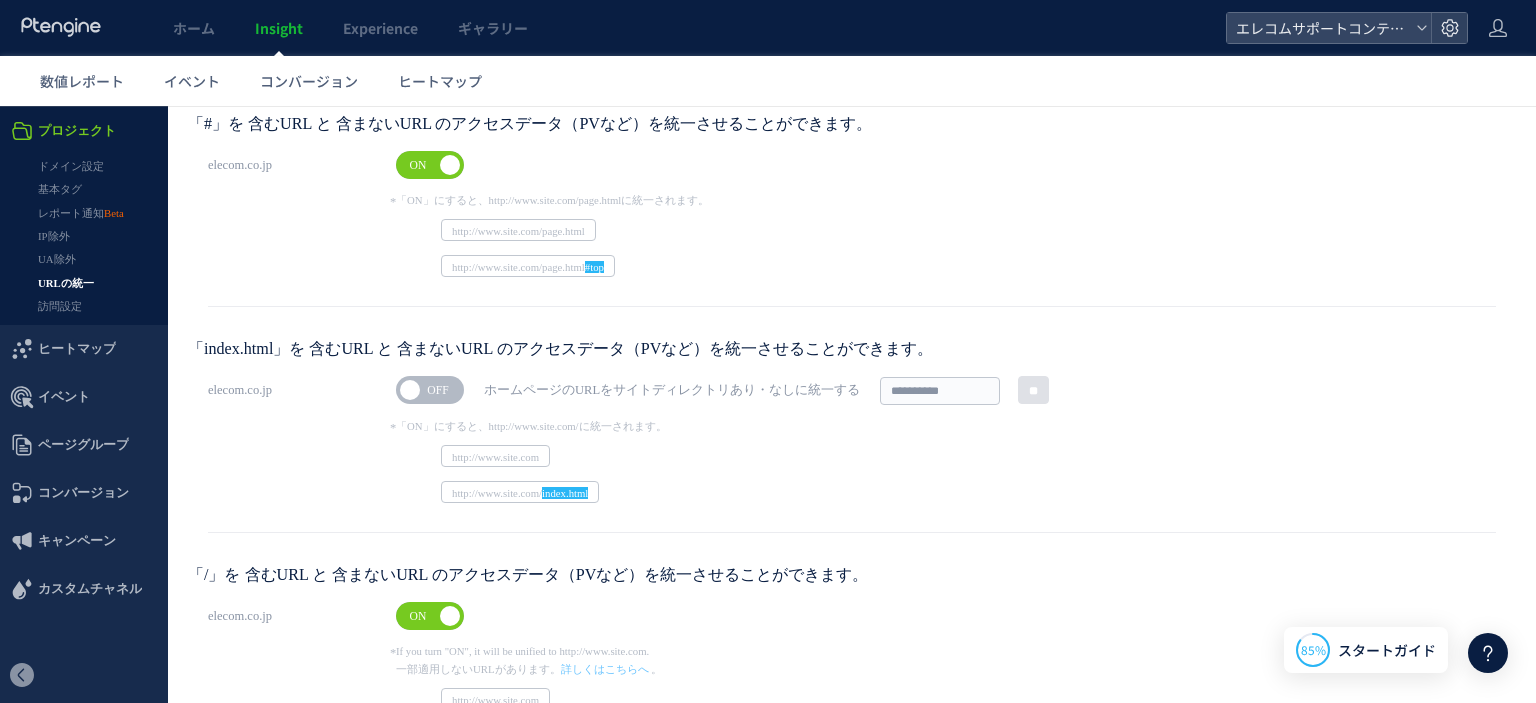 scroll, scrollTop: 485, scrollLeft: 0, axis: vertical 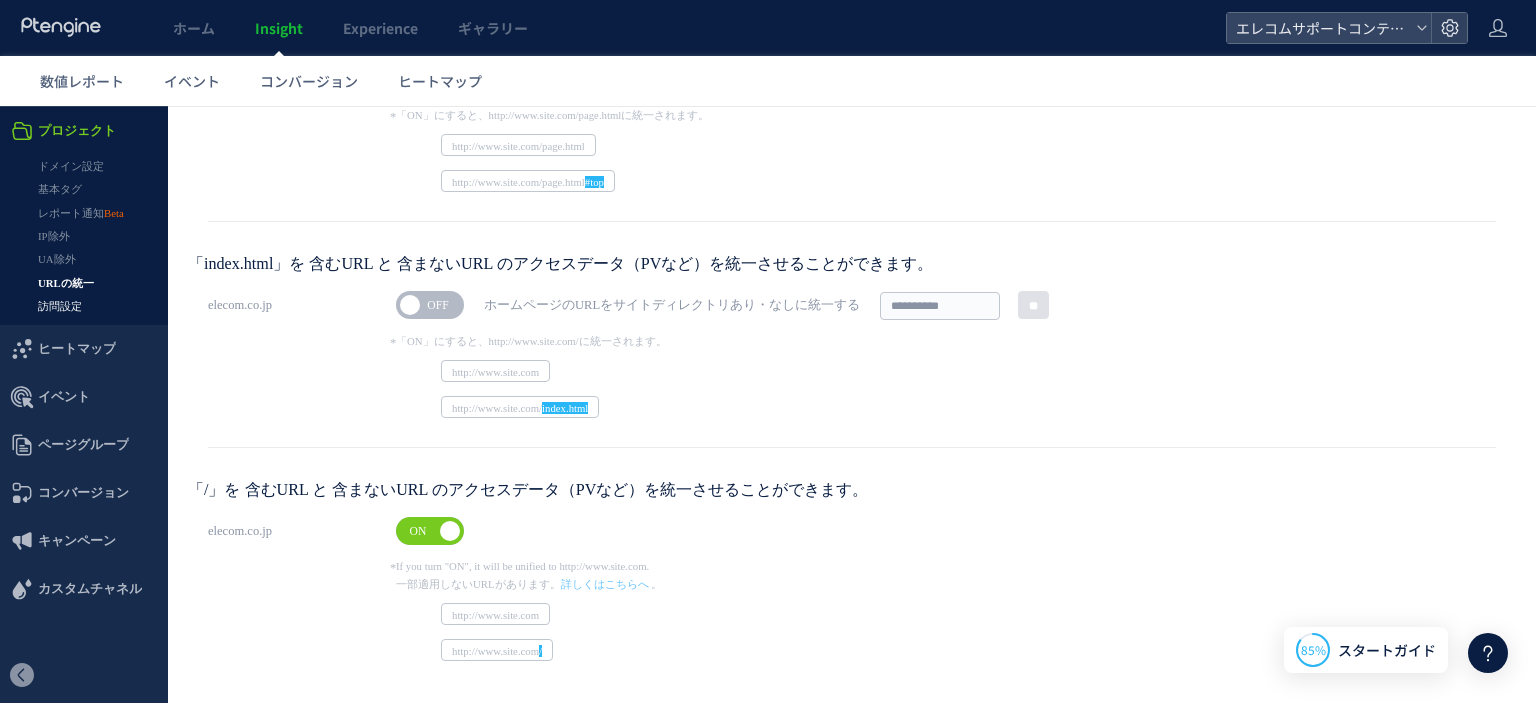 click on "訪問設定" at bounding box center (84, 306) 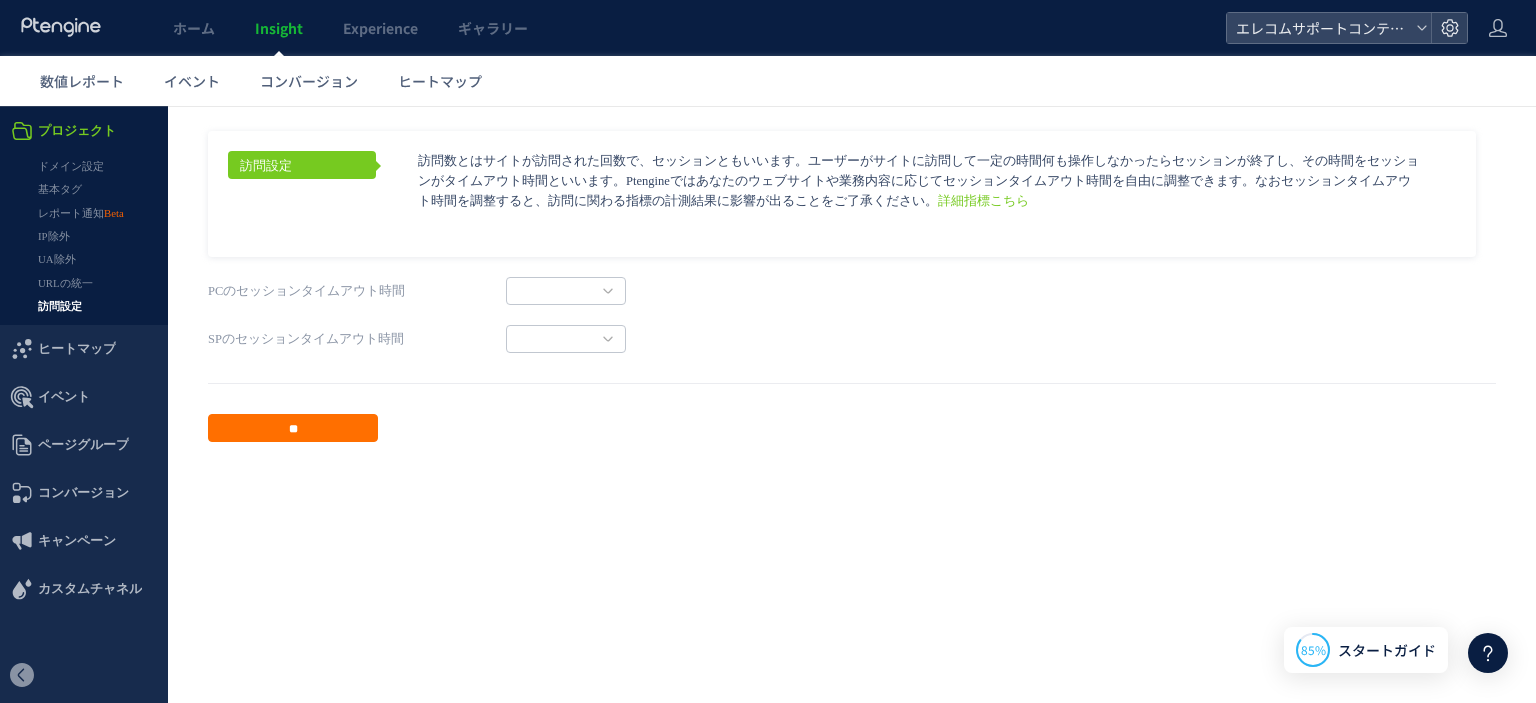 scroll, scrollTop: 0, scrollLeft: 0, axis: both 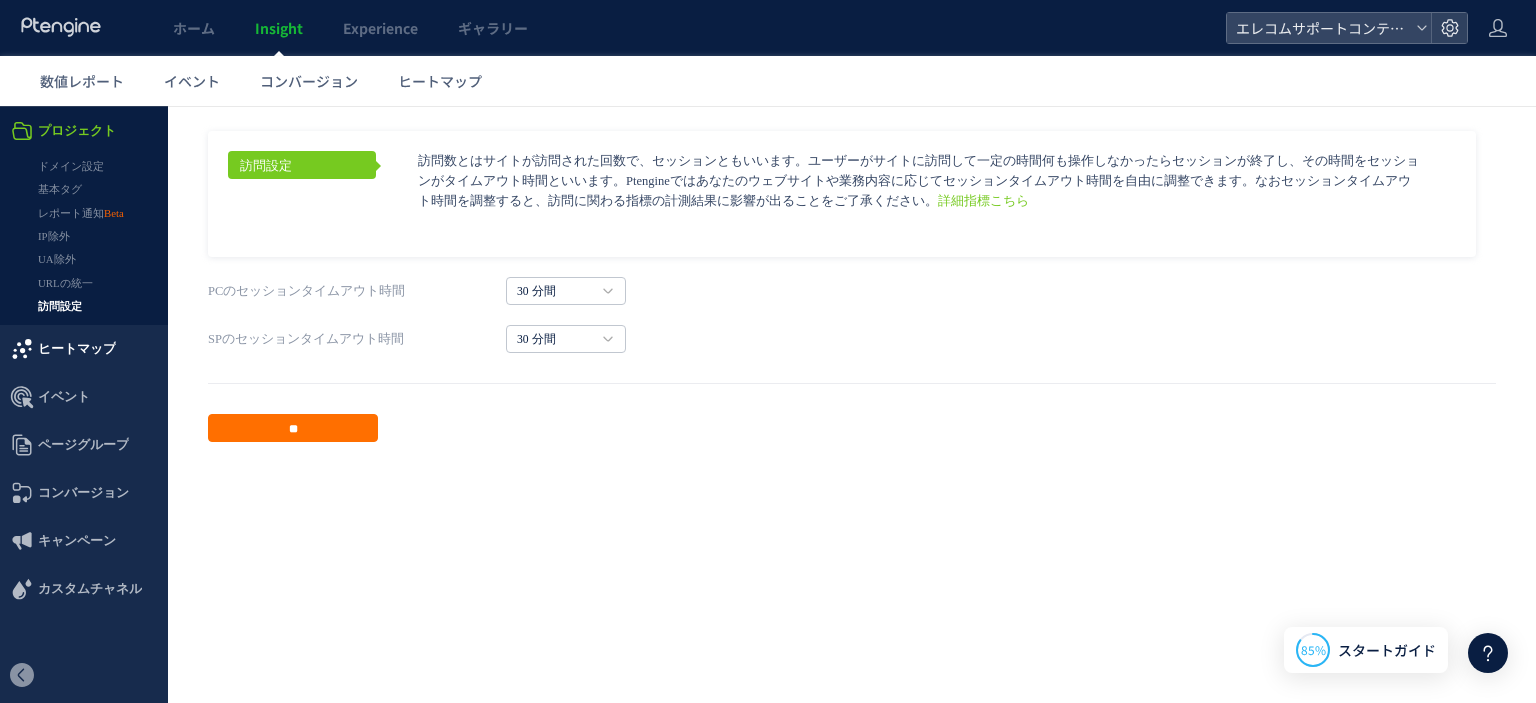click on "ヒートマップ" at bounding box center [77, 349] 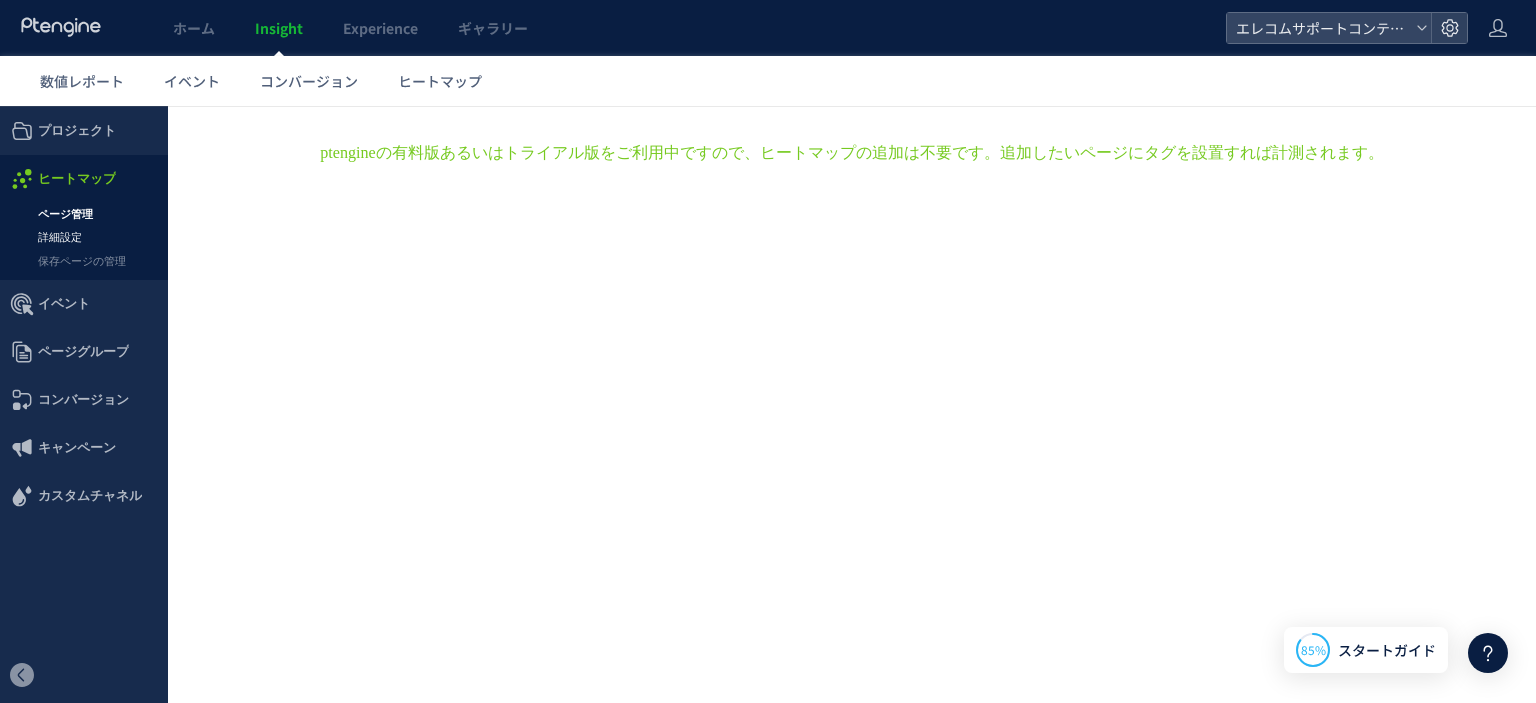 click on "詳細設定" at bounding box center [84, 237] 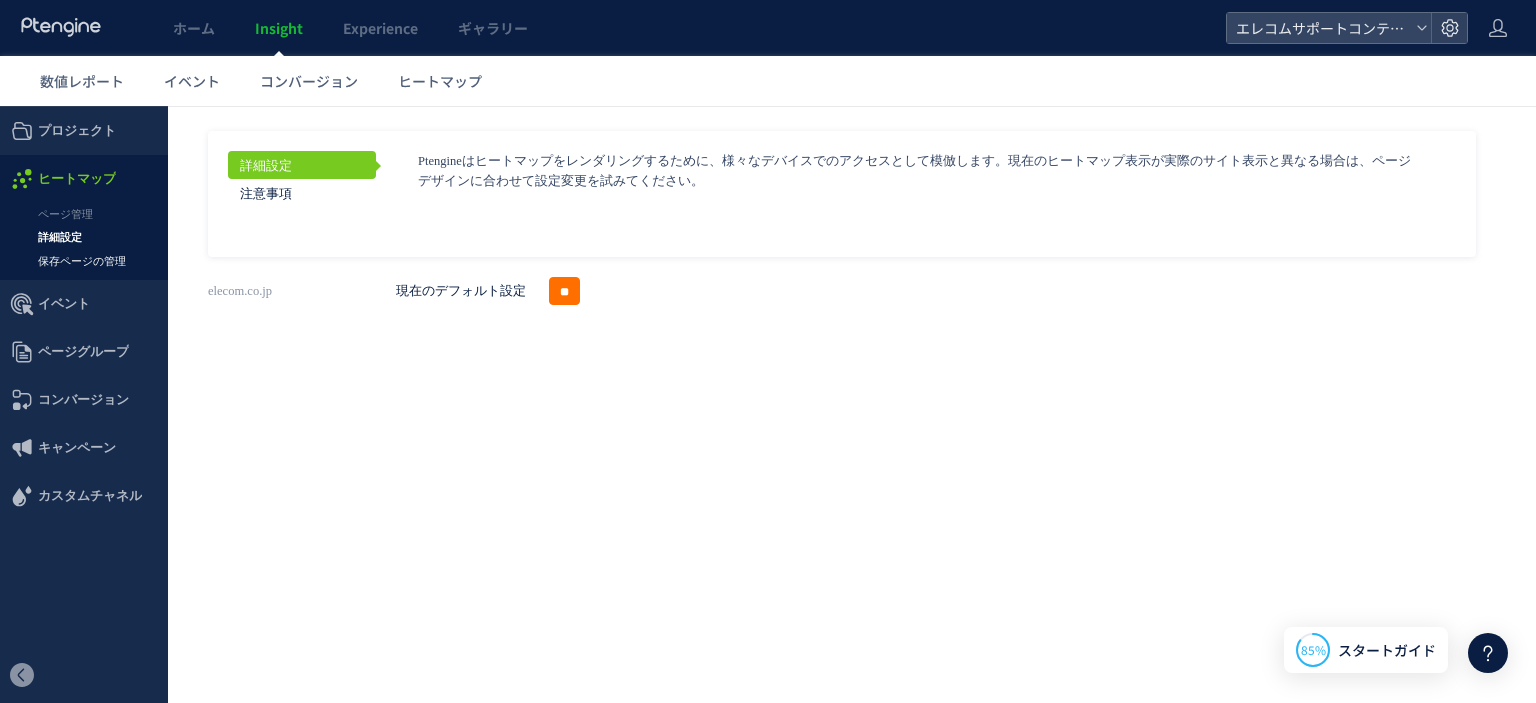 click on "保存ページの管理" at bounding box center (84, 261) 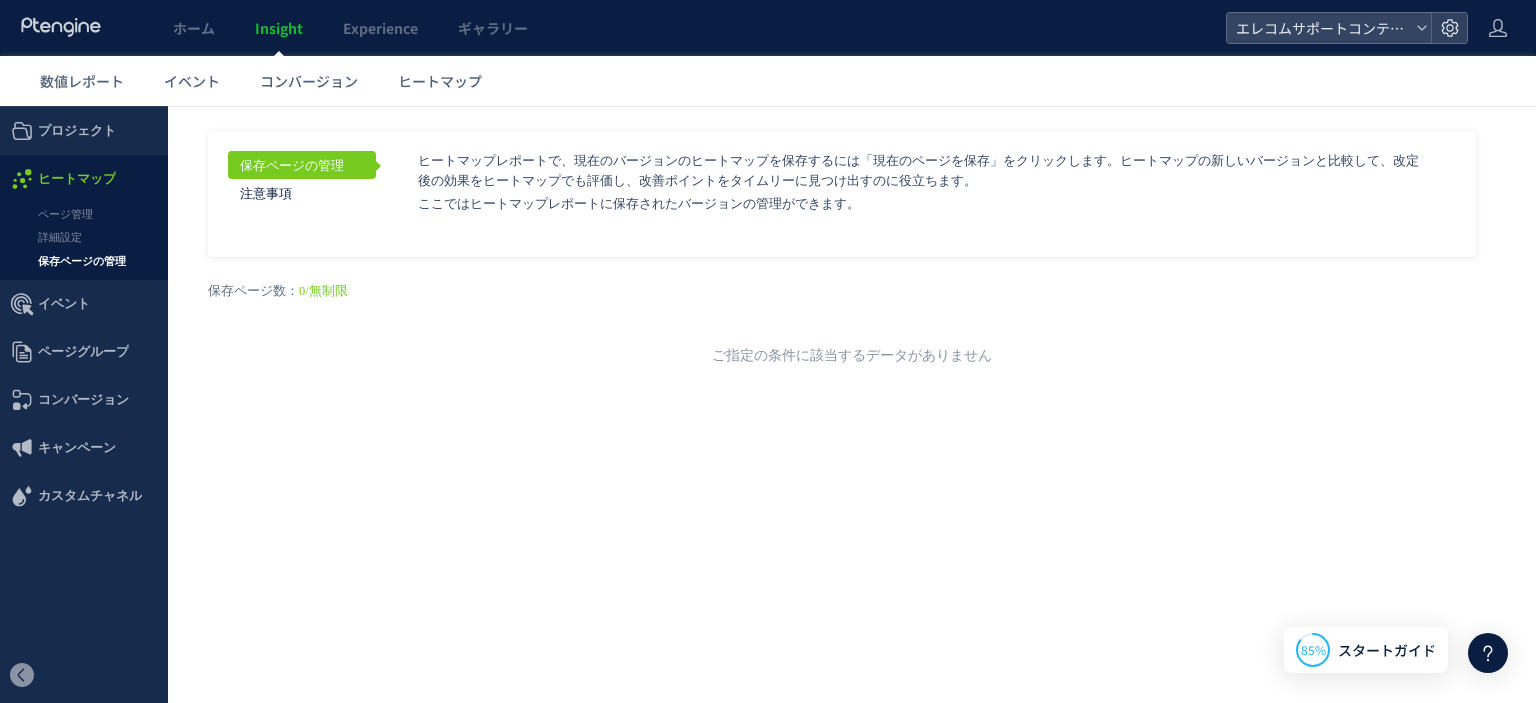 click on "イベント" at bounding box center (64, 304) 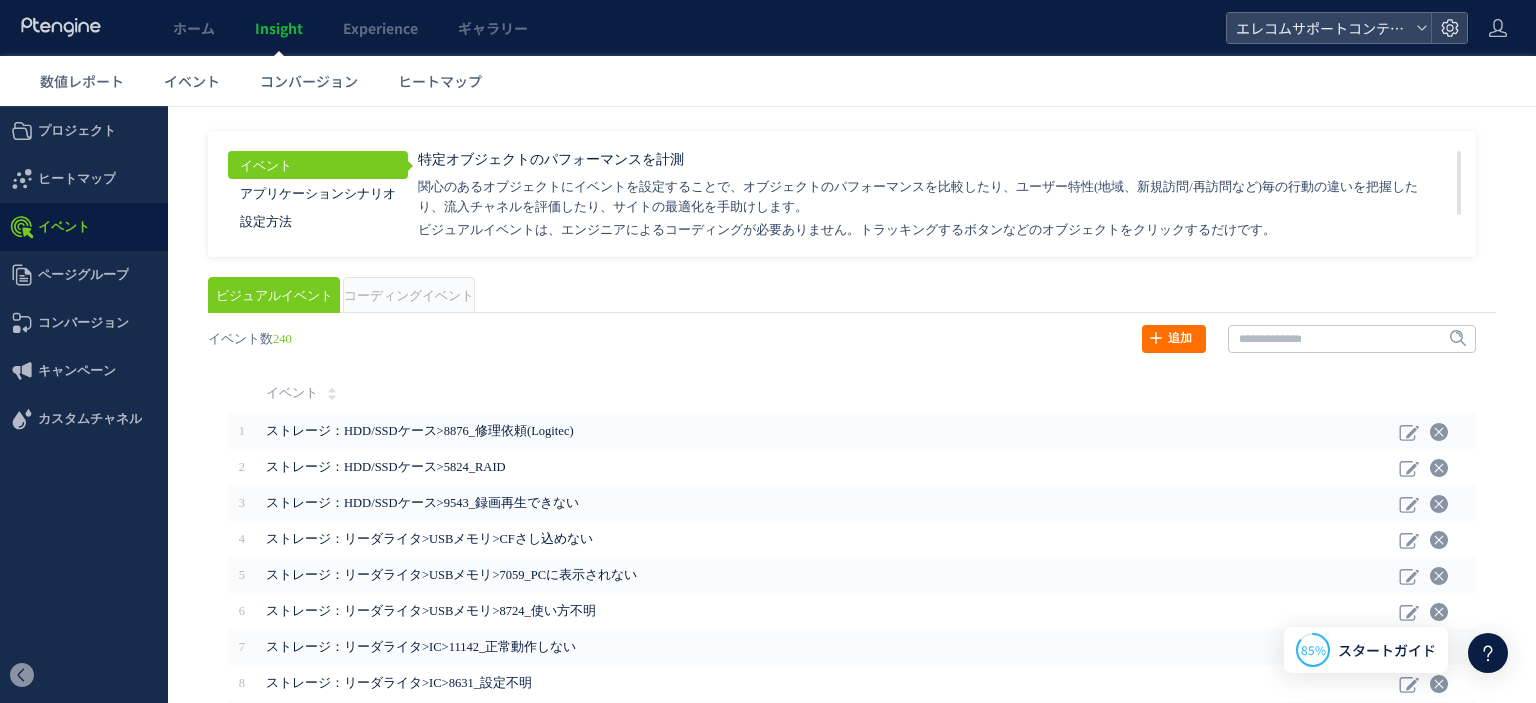 click on "コーディングイベント" at bounding box center (409, 296) 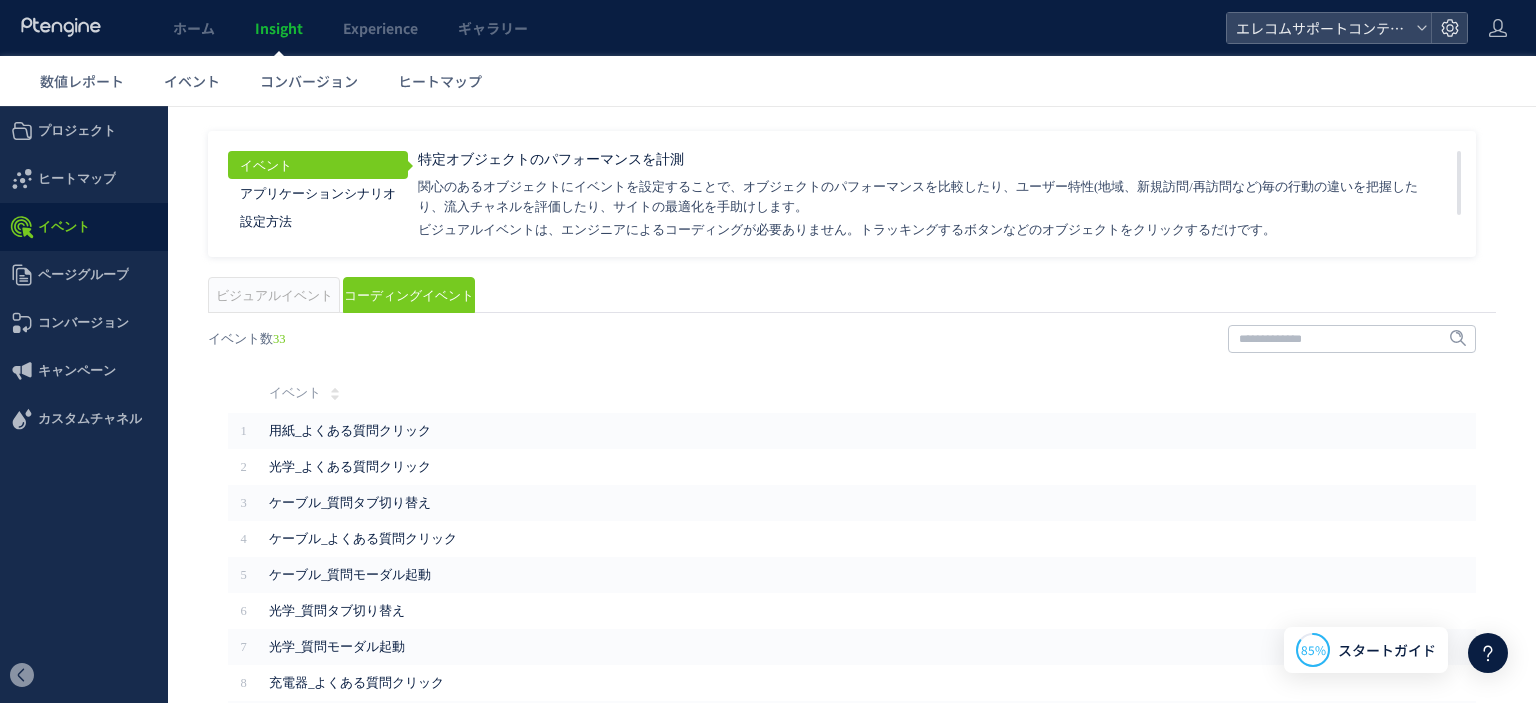 click on "ビジュアルイベント" at bounding box center [274, 296] 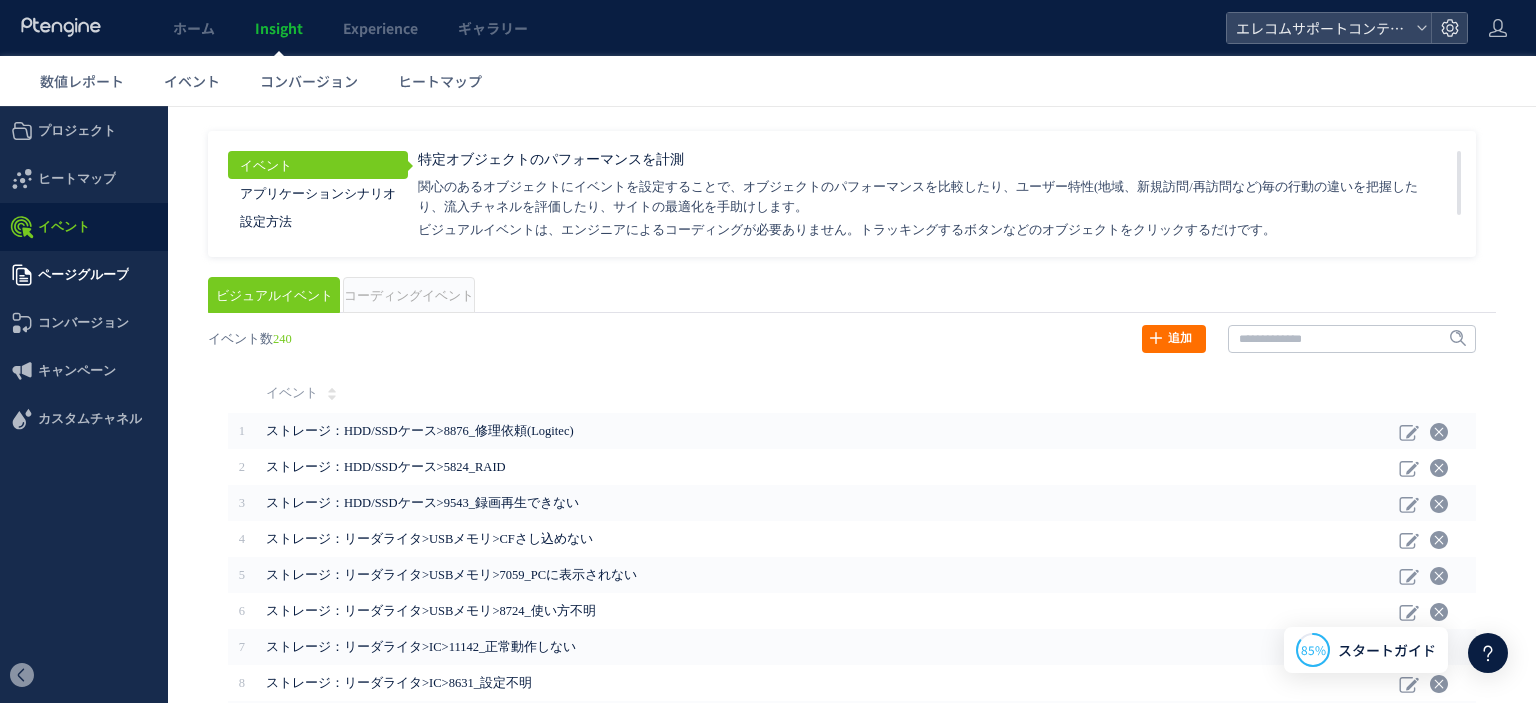 click on "ページグループ" at bounding box center [83, 275] 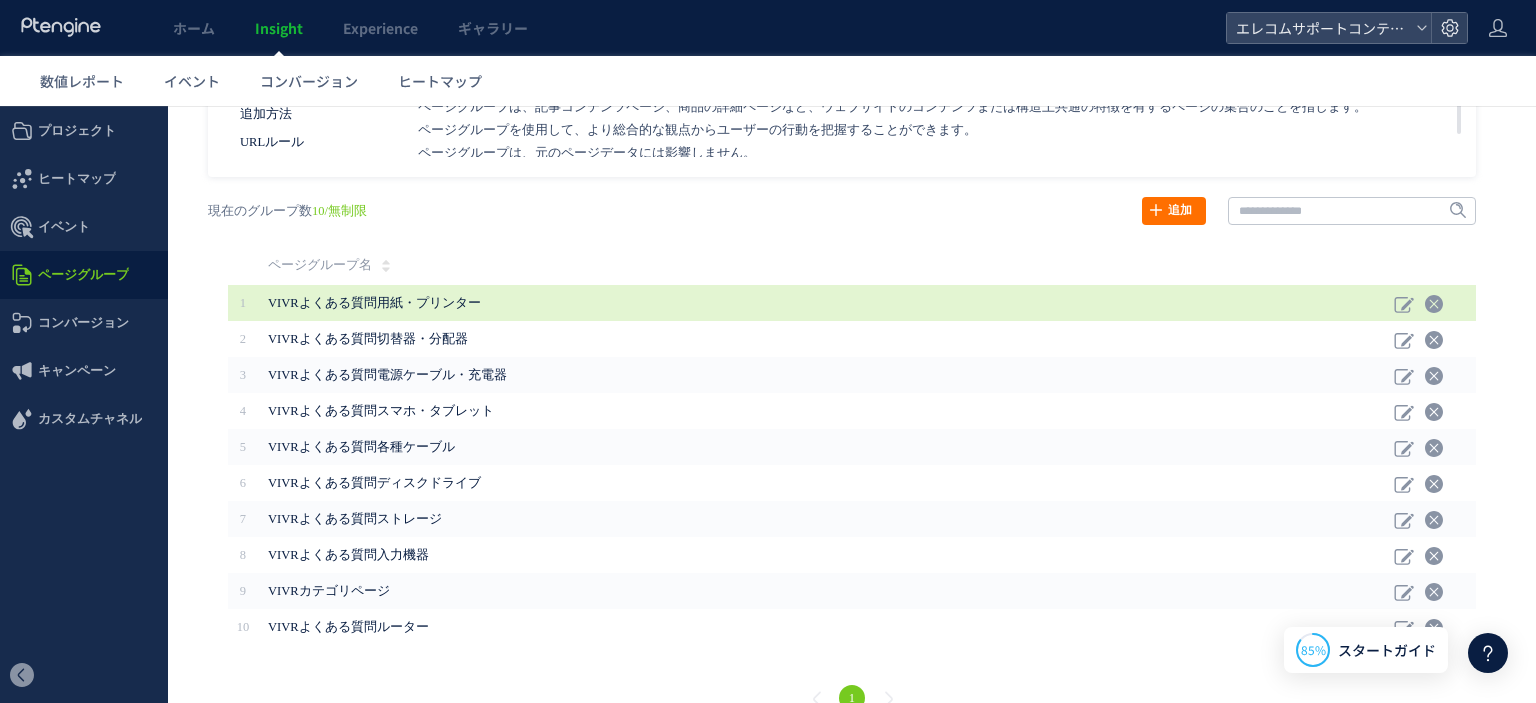 scroll, scrollTop: 113, scrollLeft: 0, axis: vertical 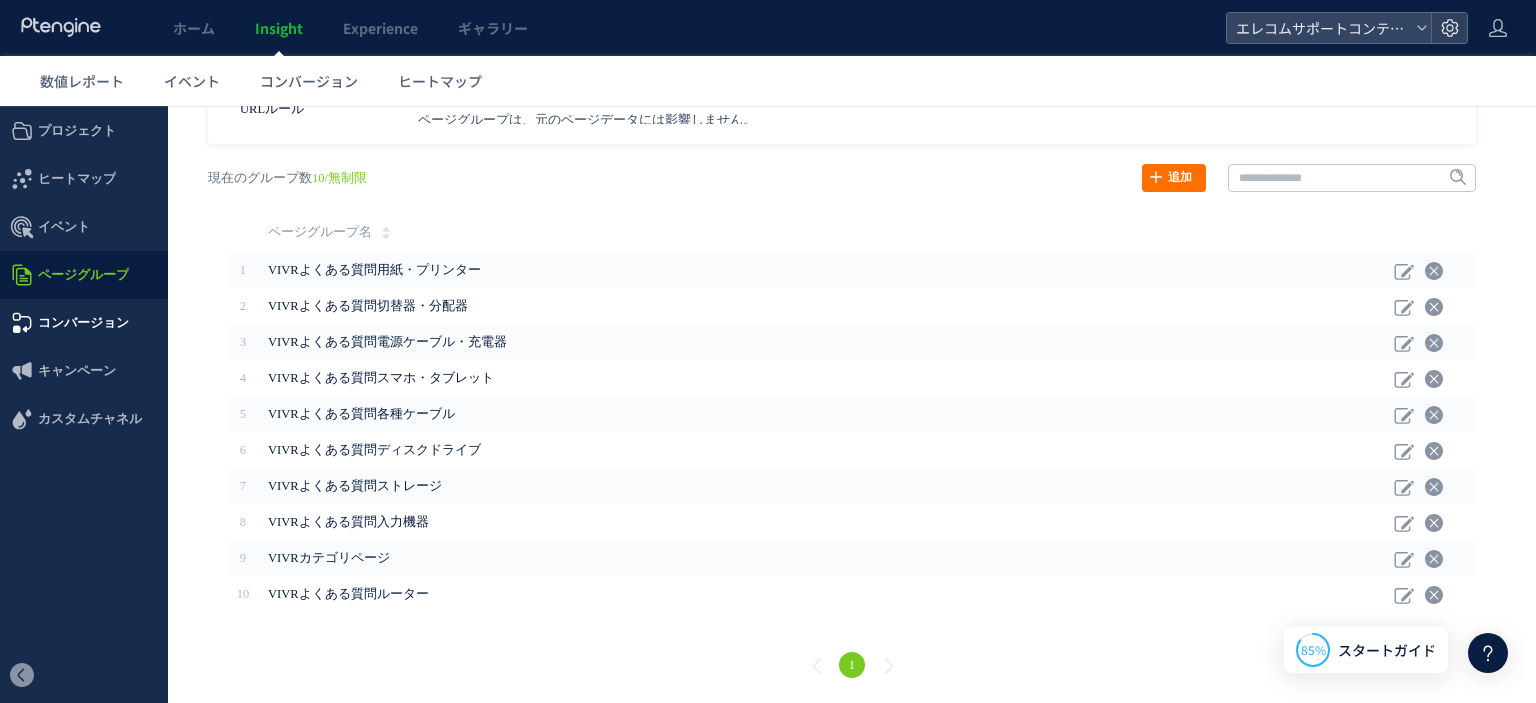 click on "コンバージョン" at bounding box center (83, 323) 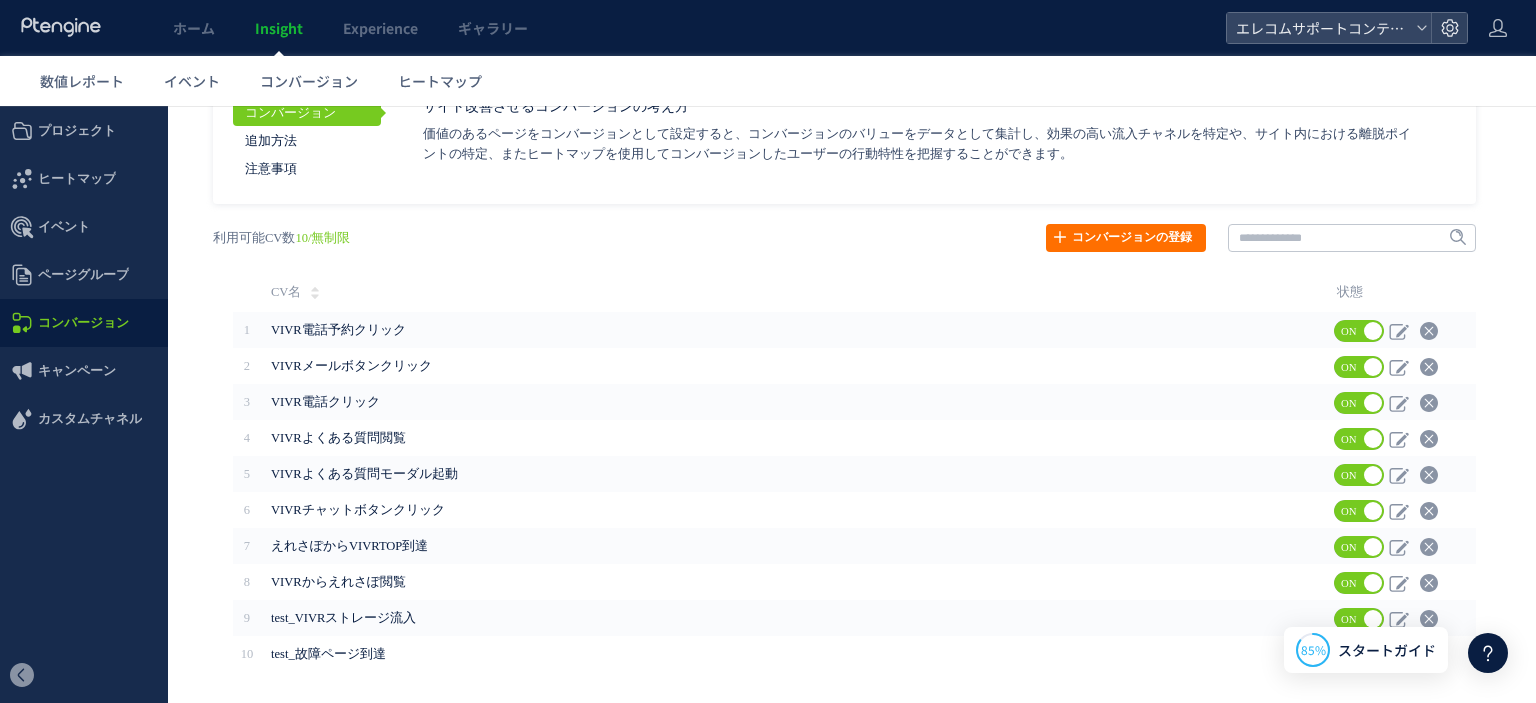 scroll, scrollTop: 118, scrollLeft: 0, axis: vertical 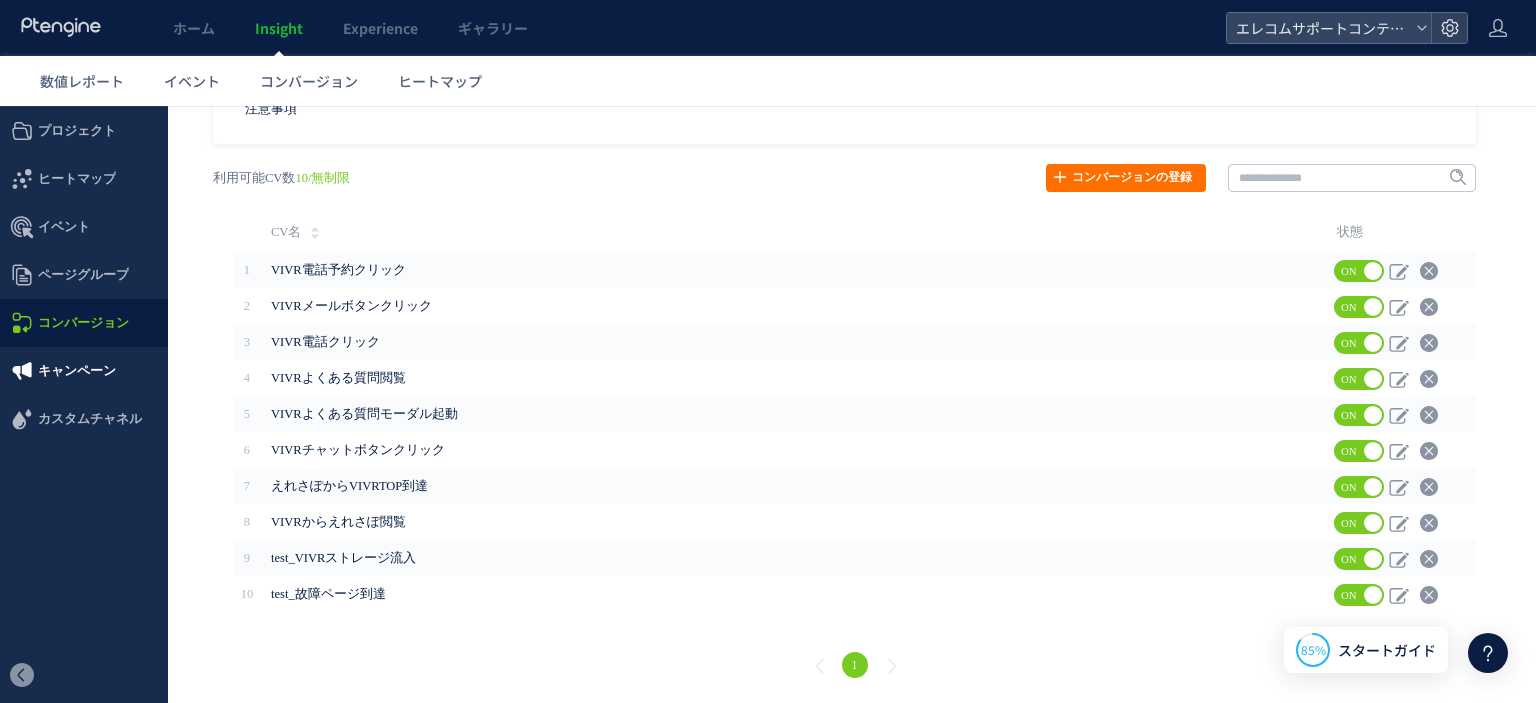 click on "キャンペーン" at bounding box center (77, 371) 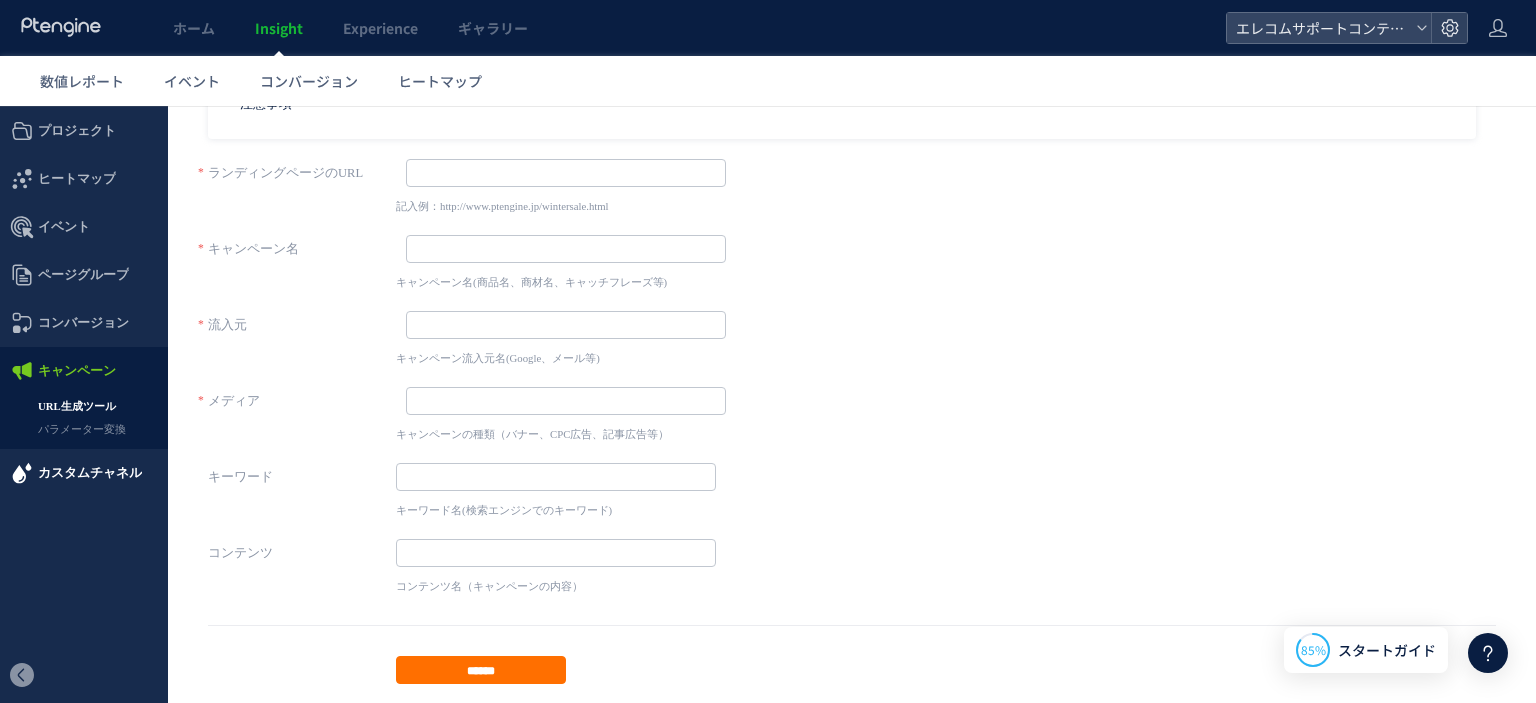 click on "カスタムチャネル" at bounding box center (90, 473) 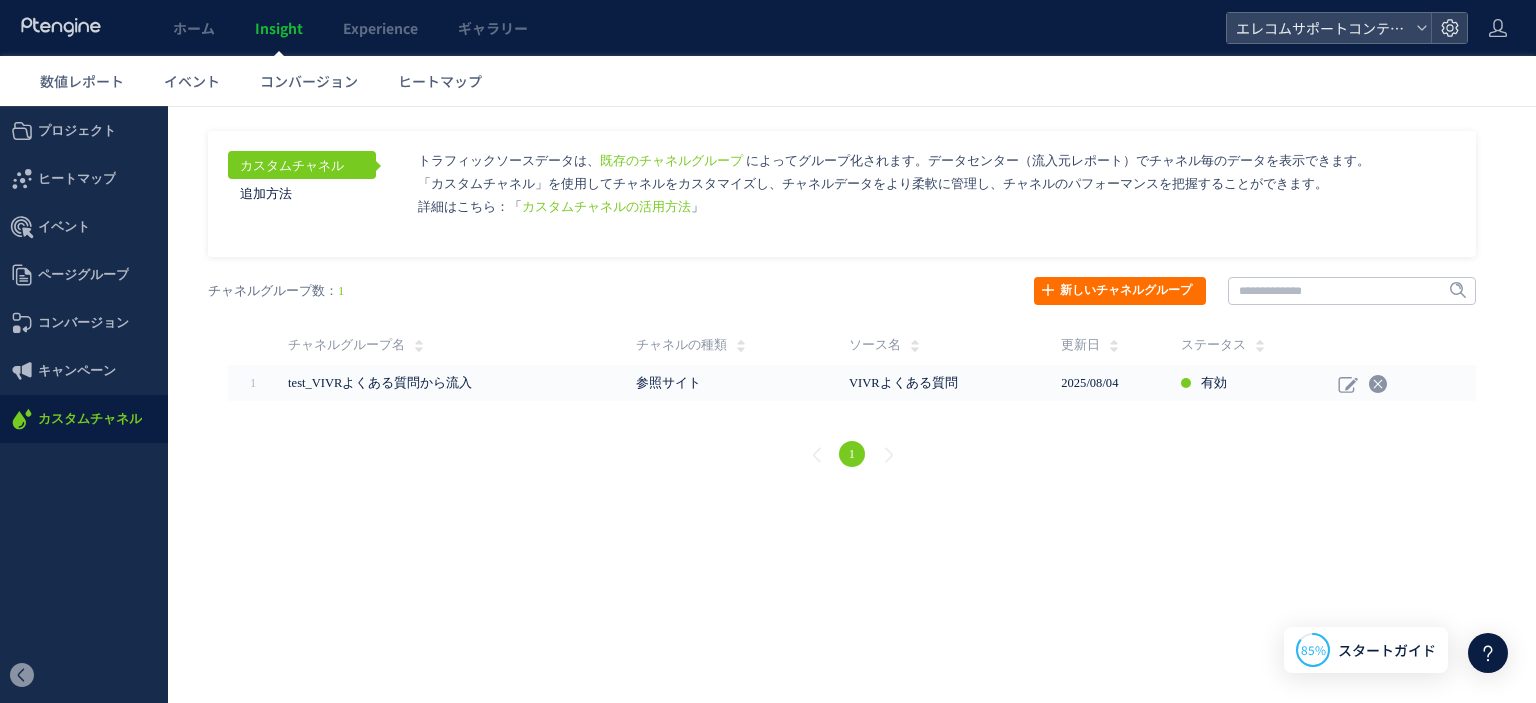 scroll, scrollTop: 0, scrollLeft: 0, axis: both 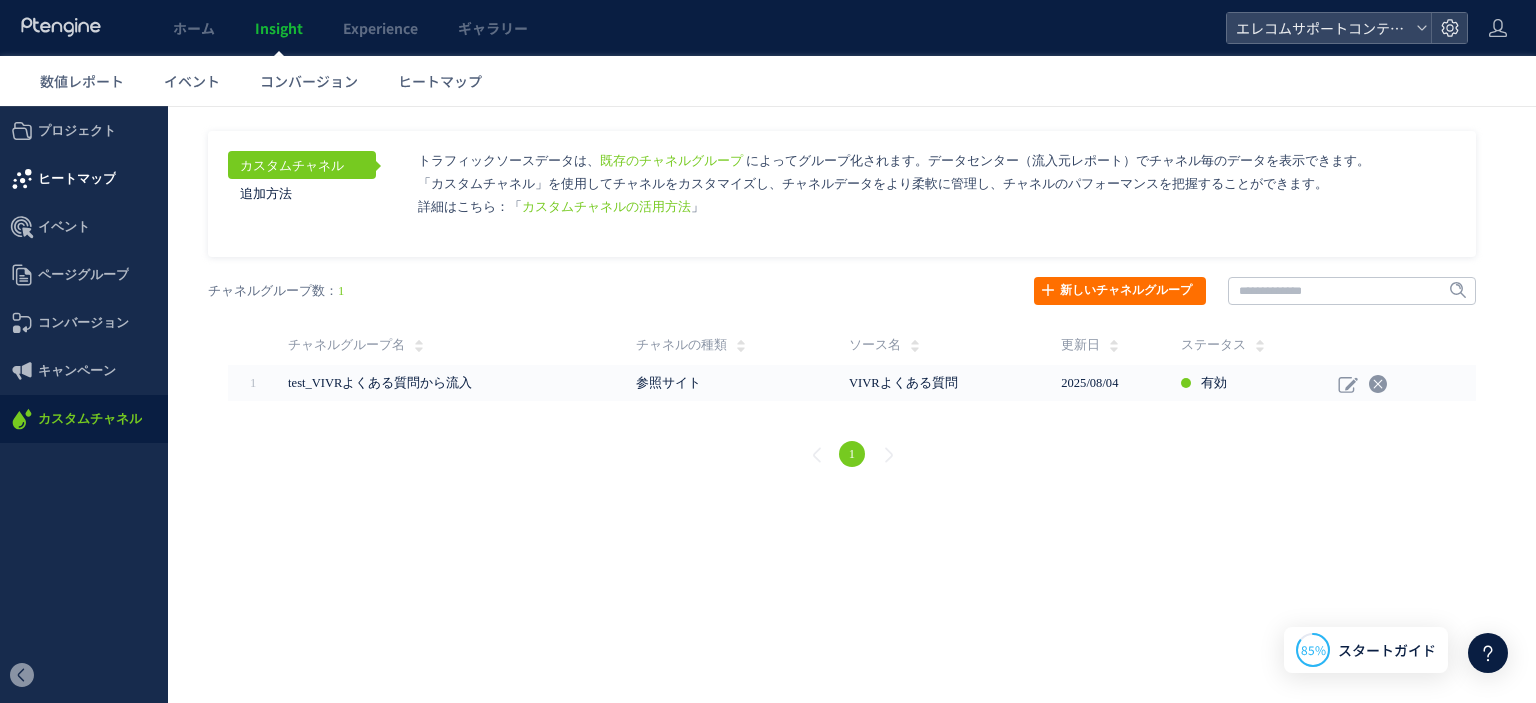click on "ヒートマップ" at bounding box center (77, 179) 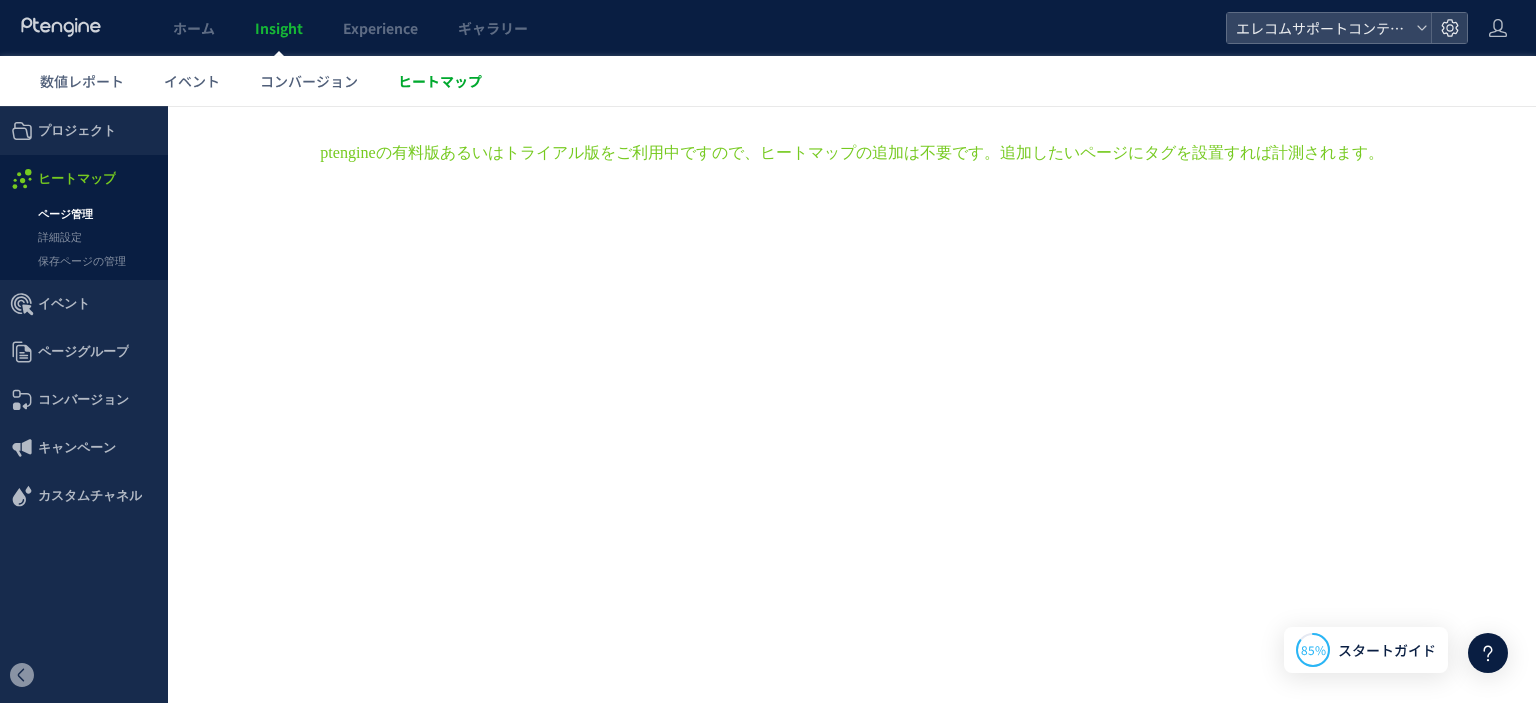click on "ヒートマップ" at bounding box center (440, 81) 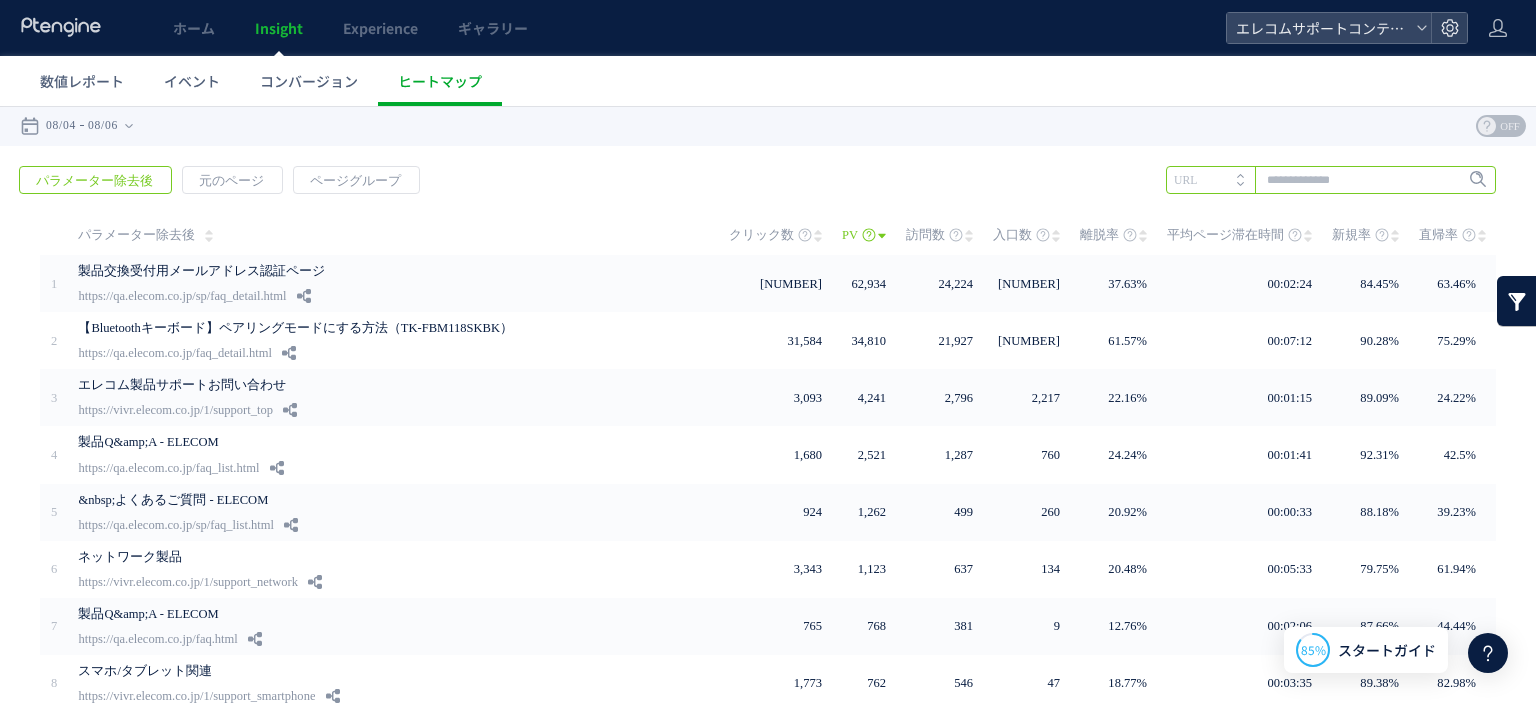 click at bounding box center [1331, 180] 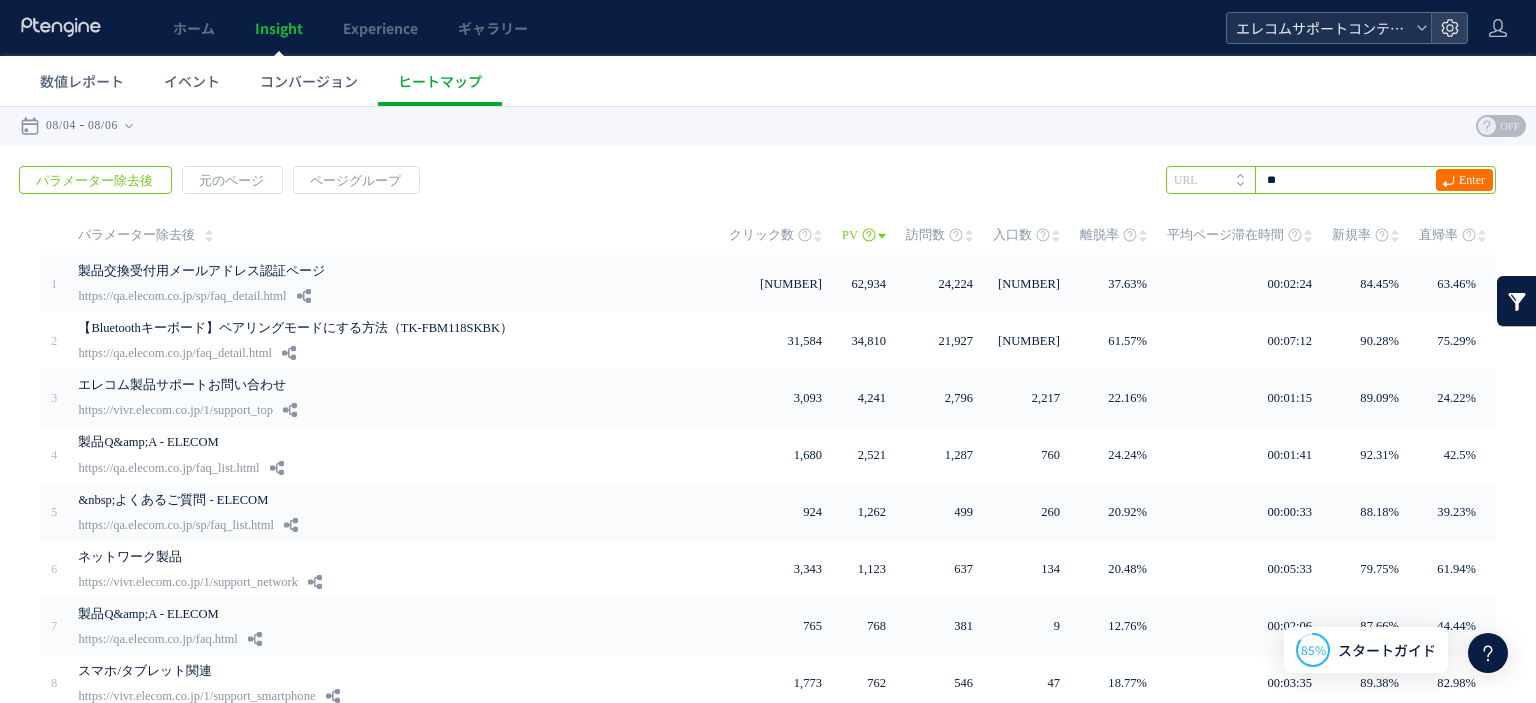type on "*" 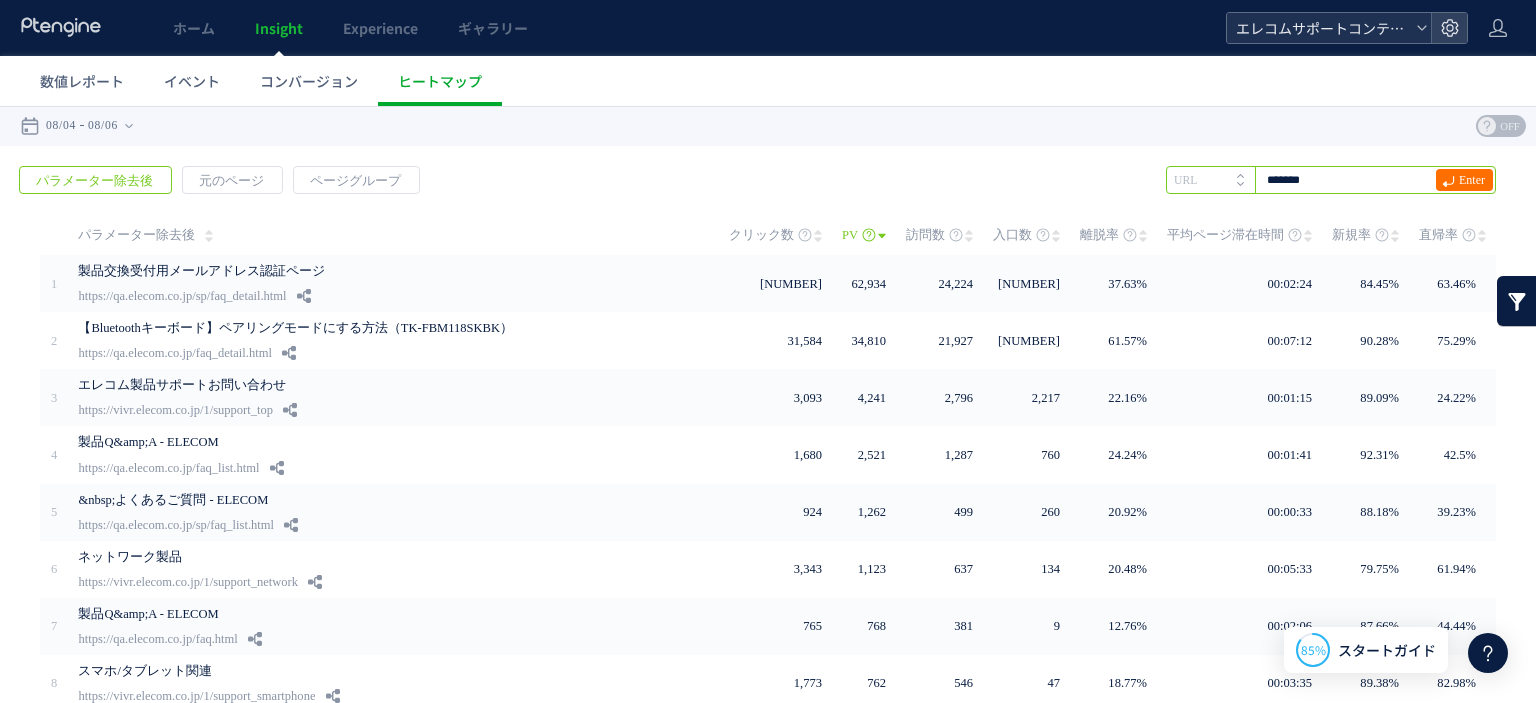type on "*******" 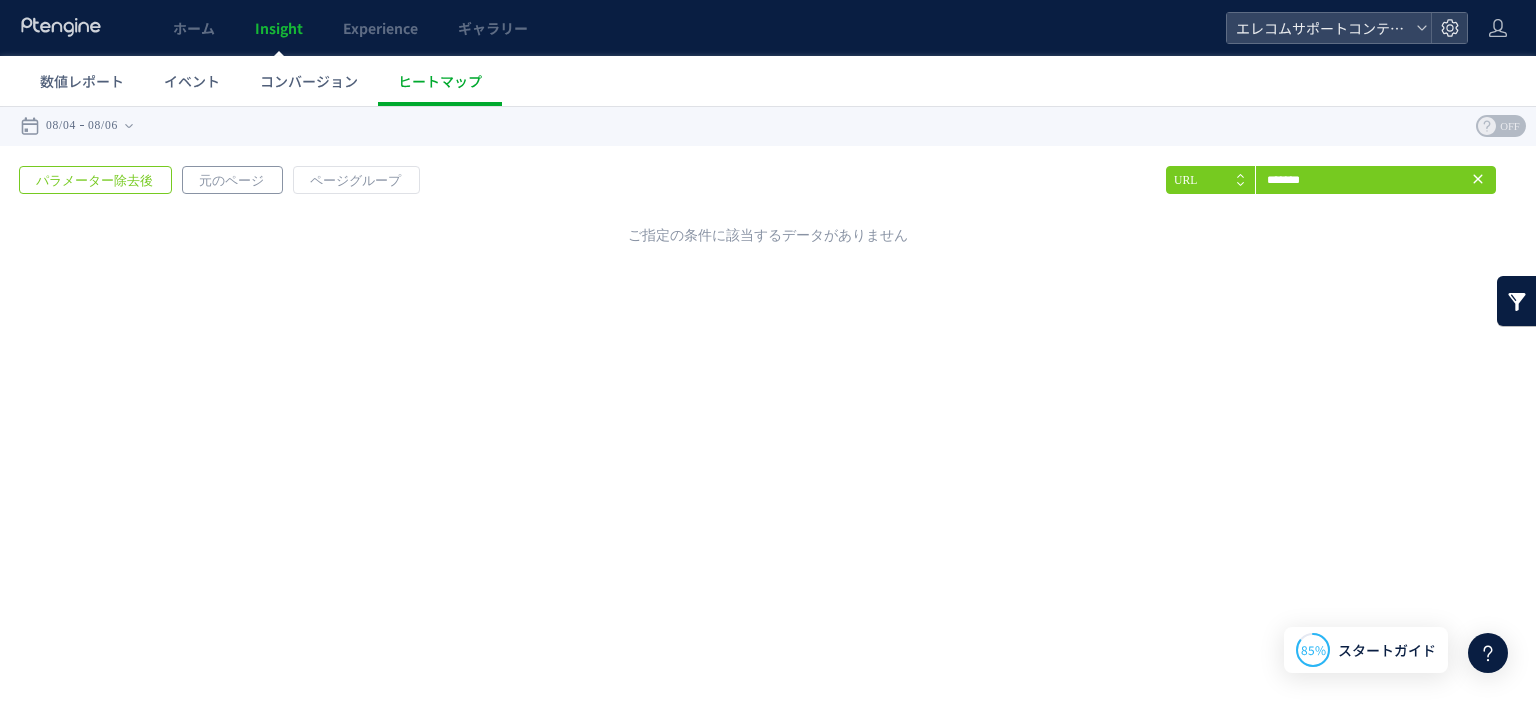 click on "元のページ" at bounding box center (231, 181) 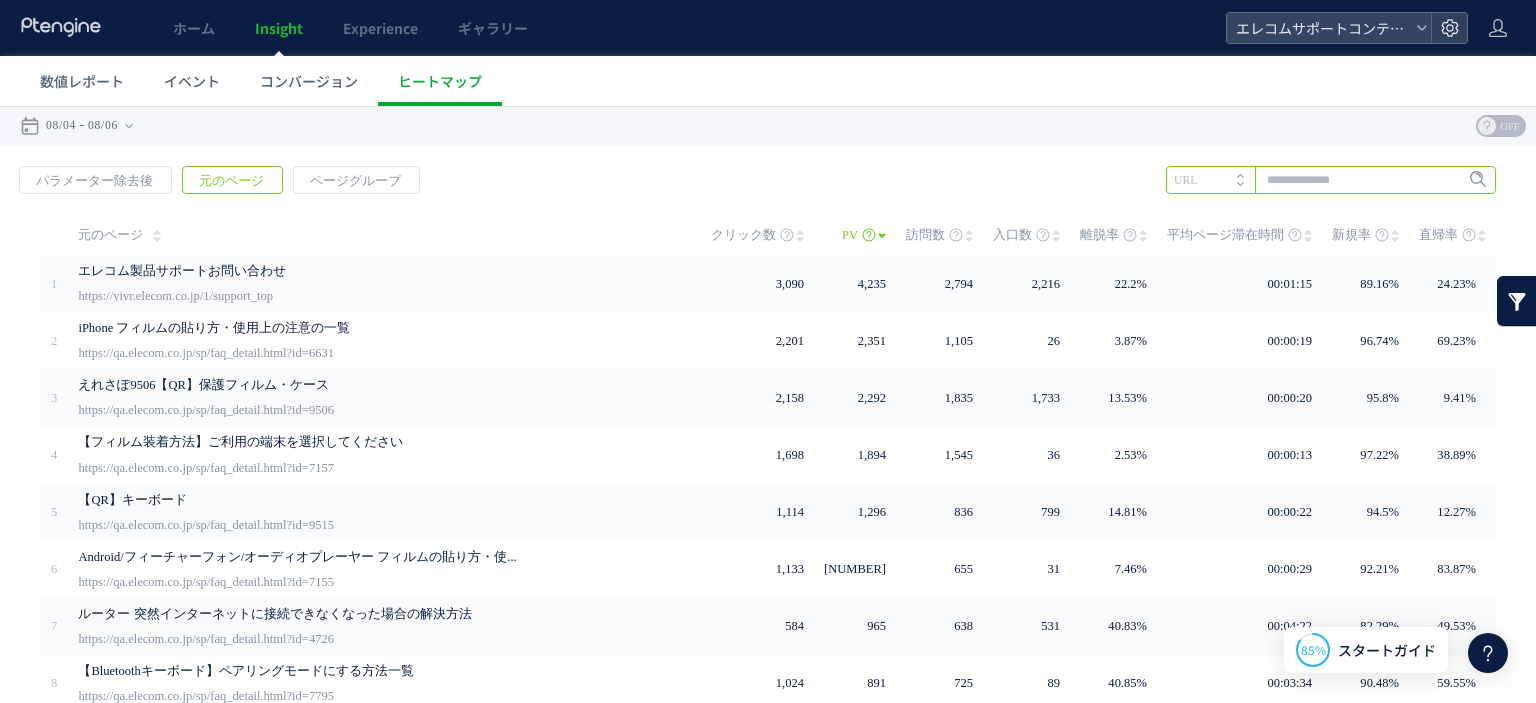 click at bounding box center [1331, 180] 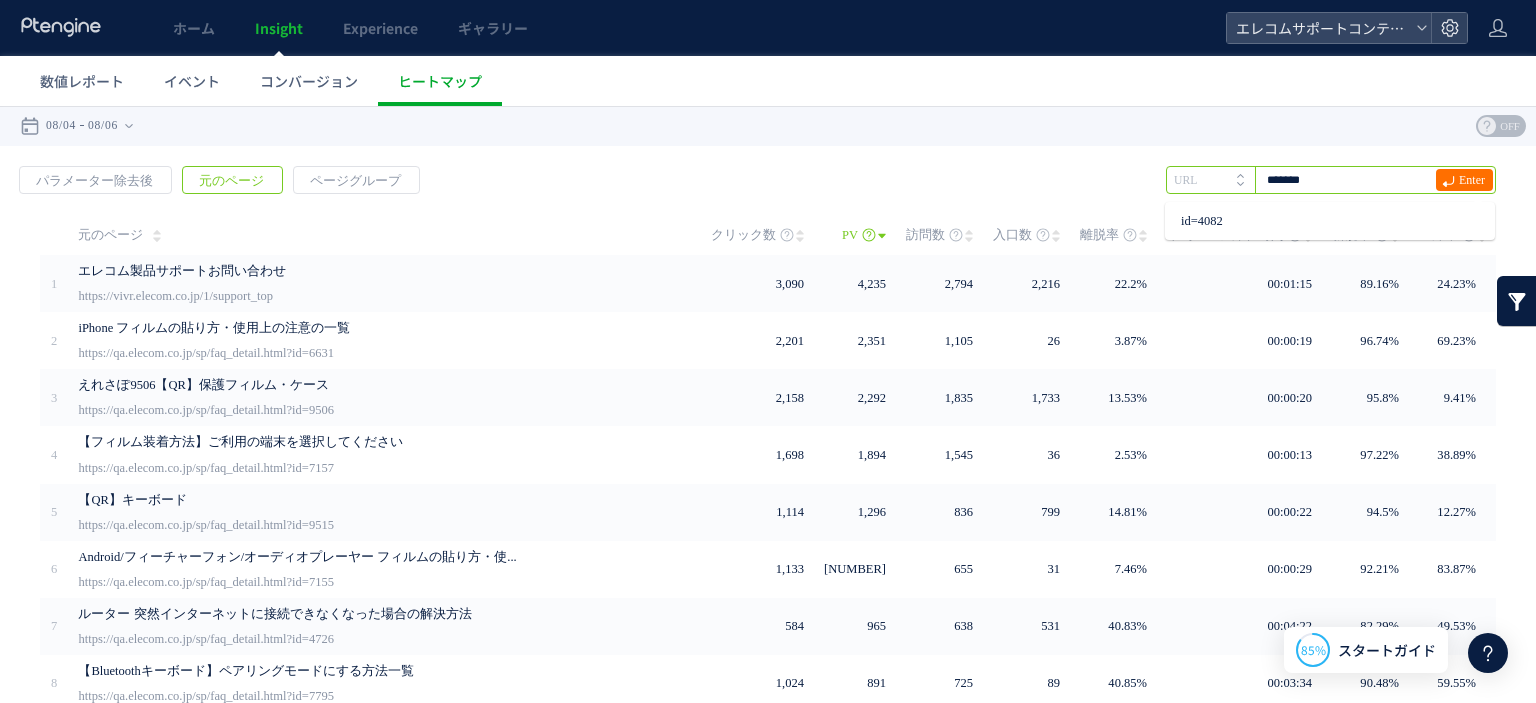 type on "*******" 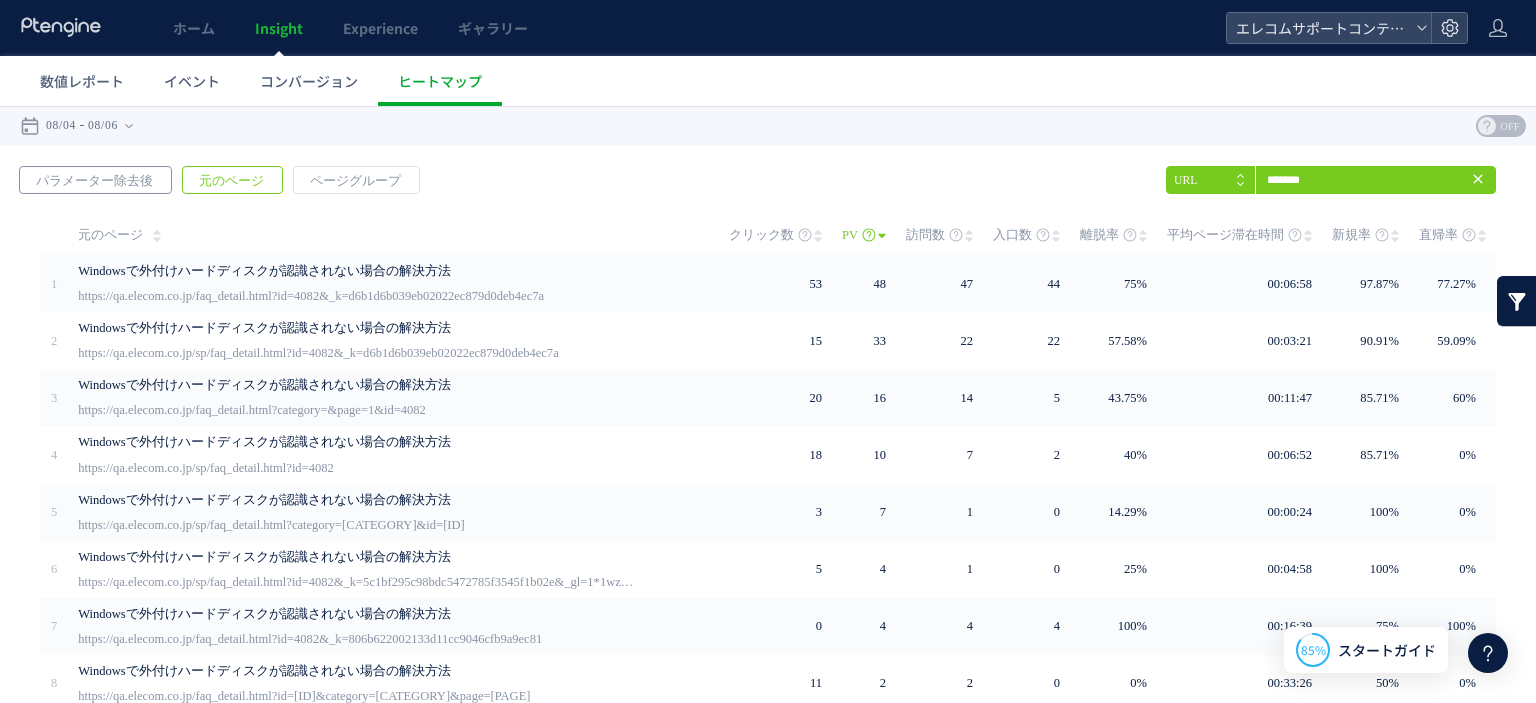 click on "パラメーター除去後" at bounding box center (94, 181) 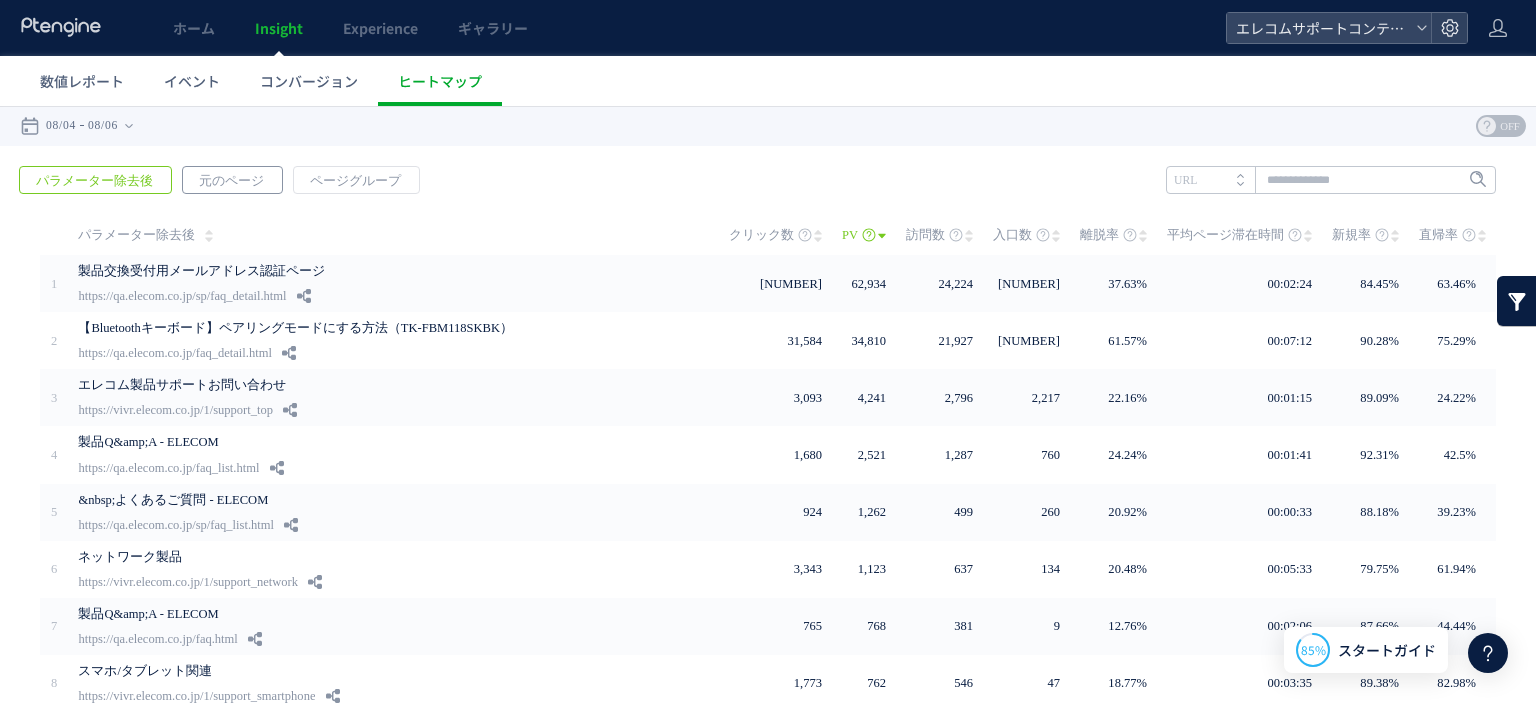 click on "元のページ" at bounding box center [231, 181] 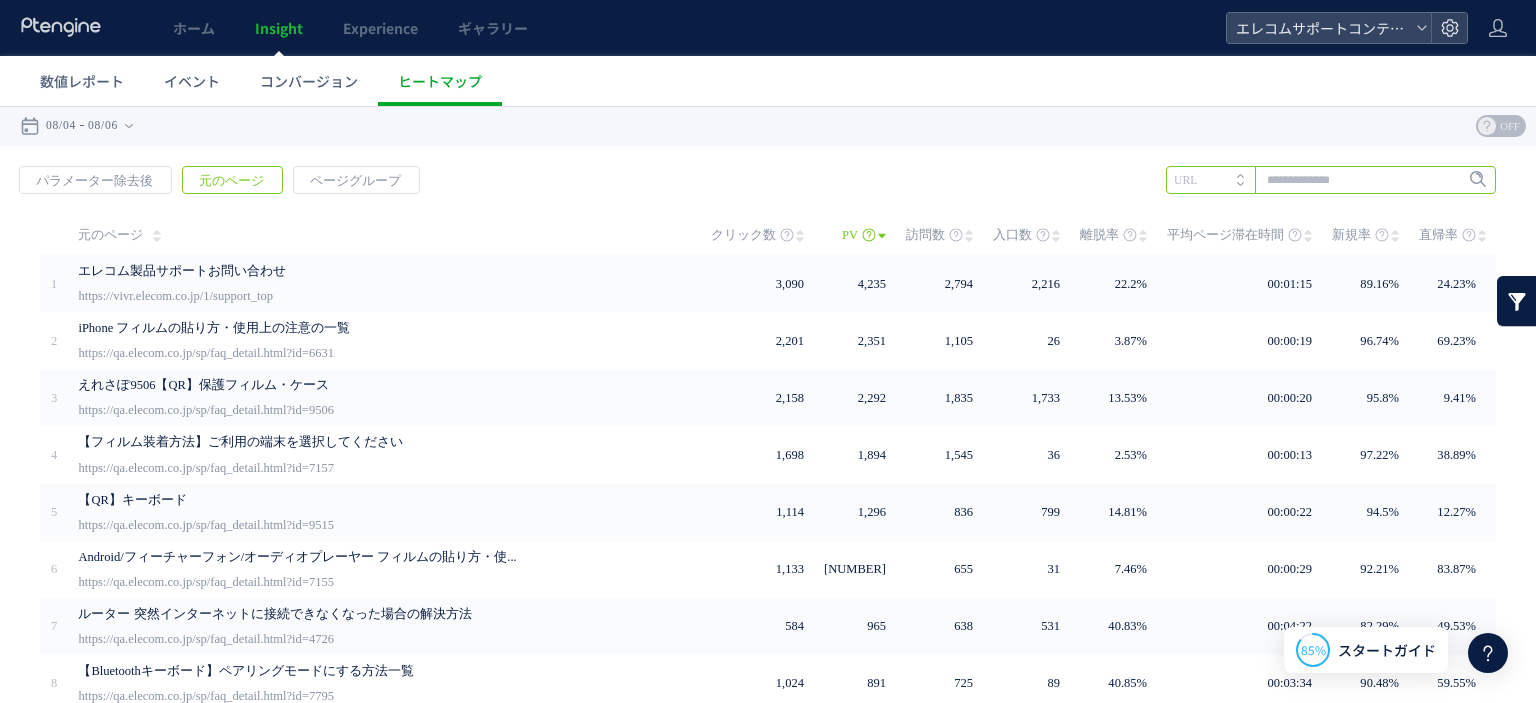 click at bounding box center [1331, 180] 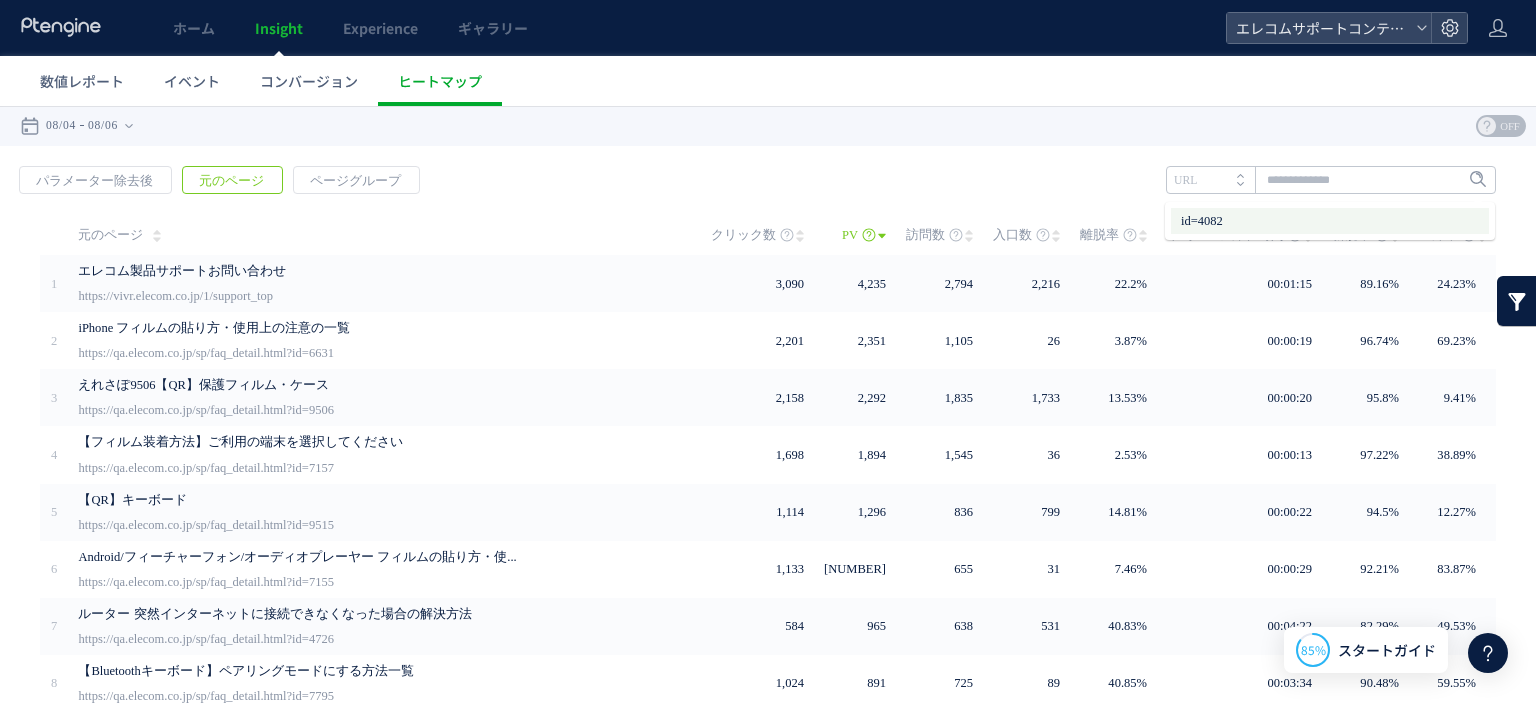 click on "id=4082" at bounding box center (1330, 221) 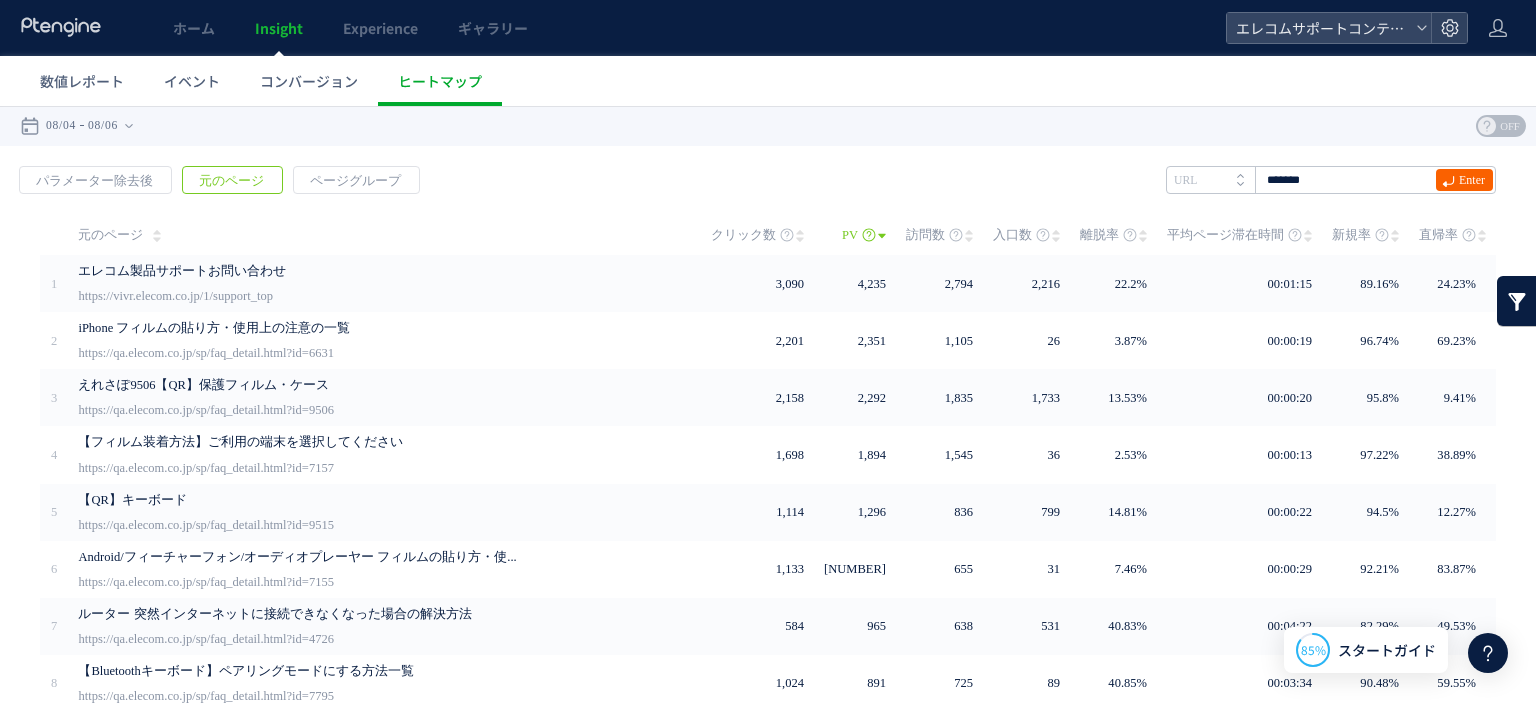 click on "Enter" at bounding box center [1472, 180] 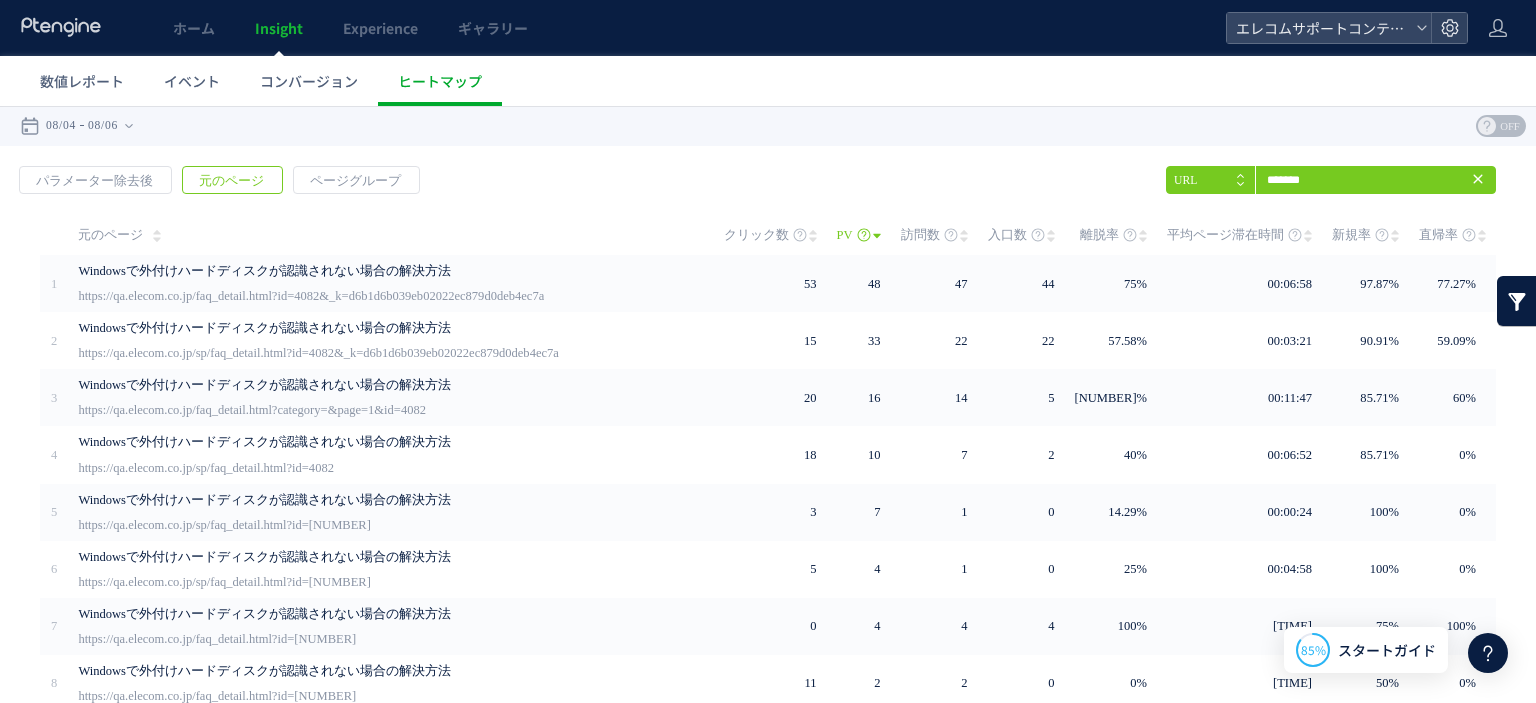 scroll, scrollTop: 0, scrollLeft: 0, axis: both 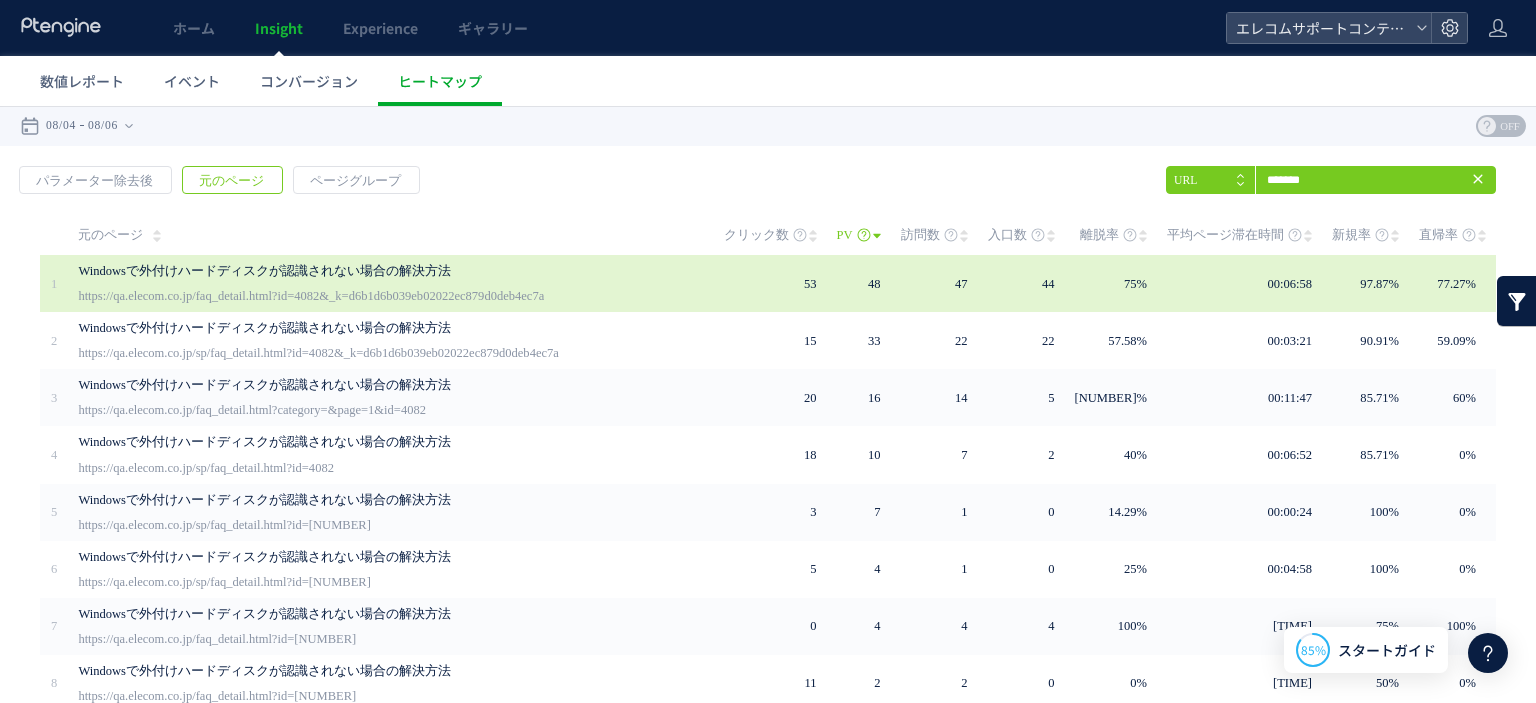 drag, startPoint x: 66, startPoint y: 262, endPoint x: 456, endPoint y: 267, distance: 390.03204 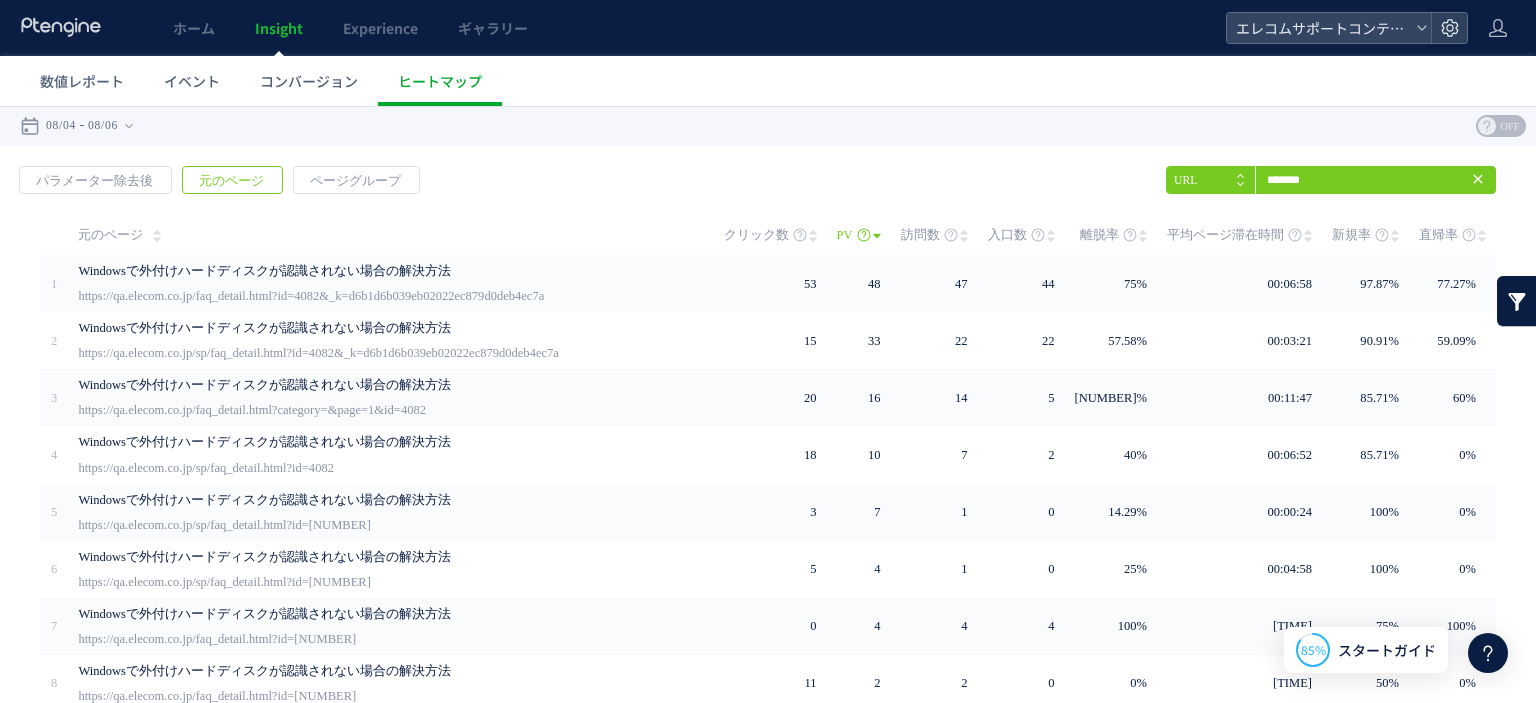 click on "URL" at bounding box center (1210, 180) 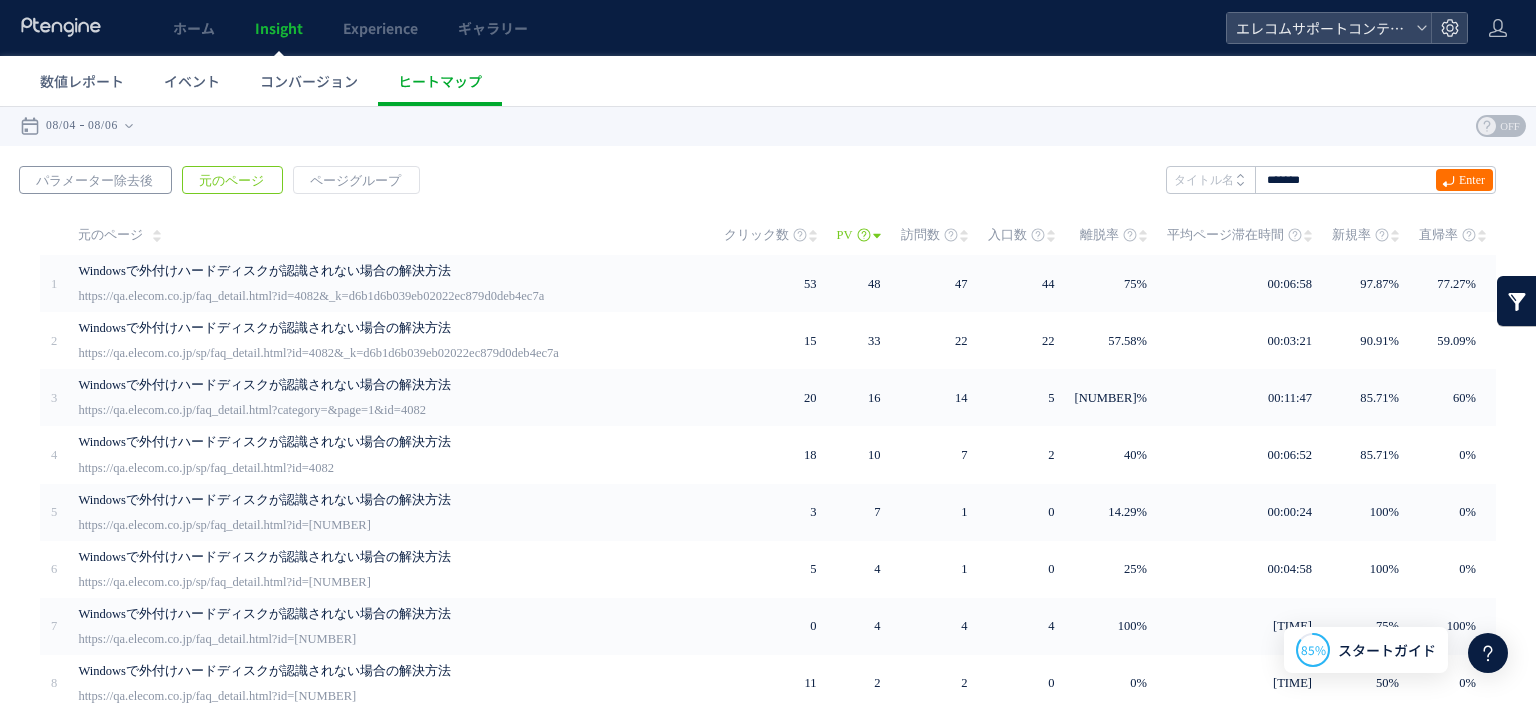 click on "パラメーター除去後" at bounding box center [94, 181] 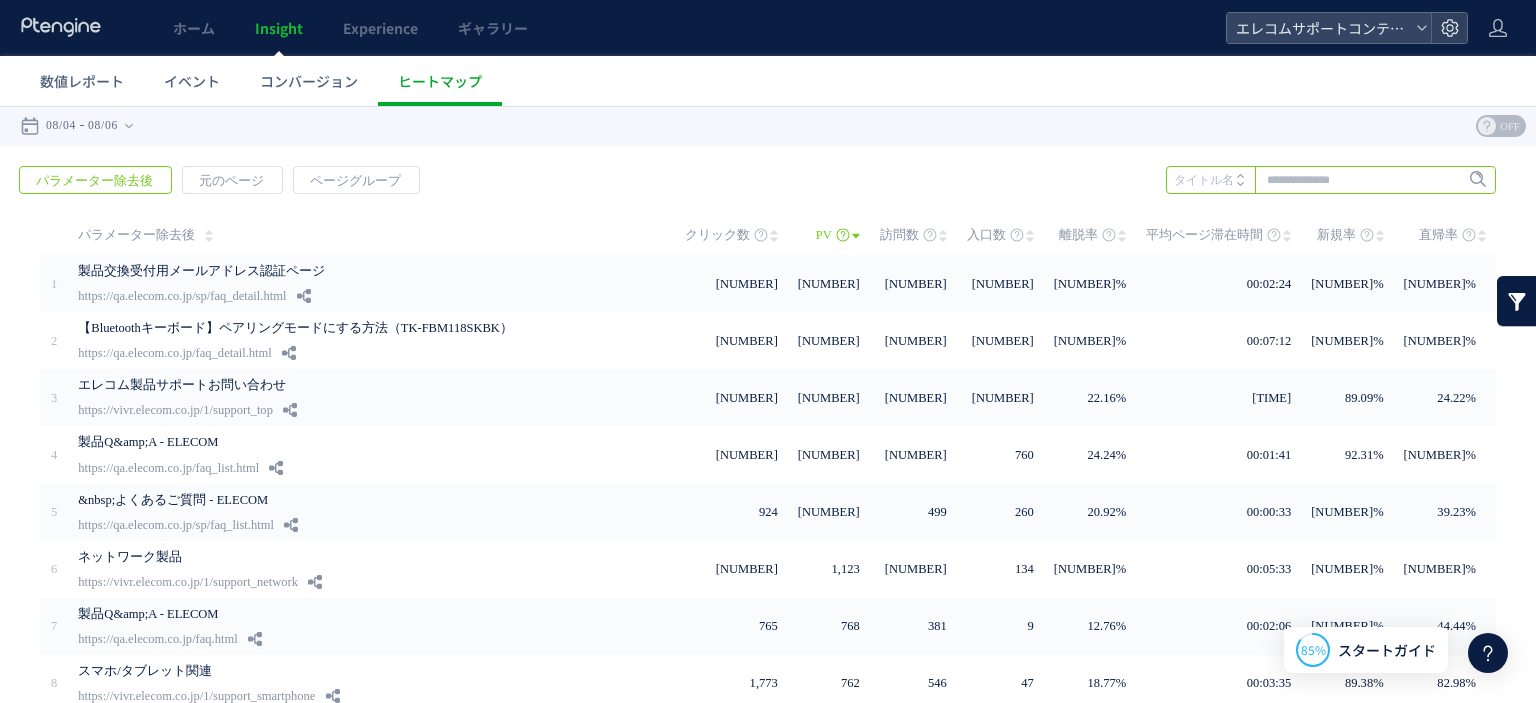 click at bounding box center [1331, 180] 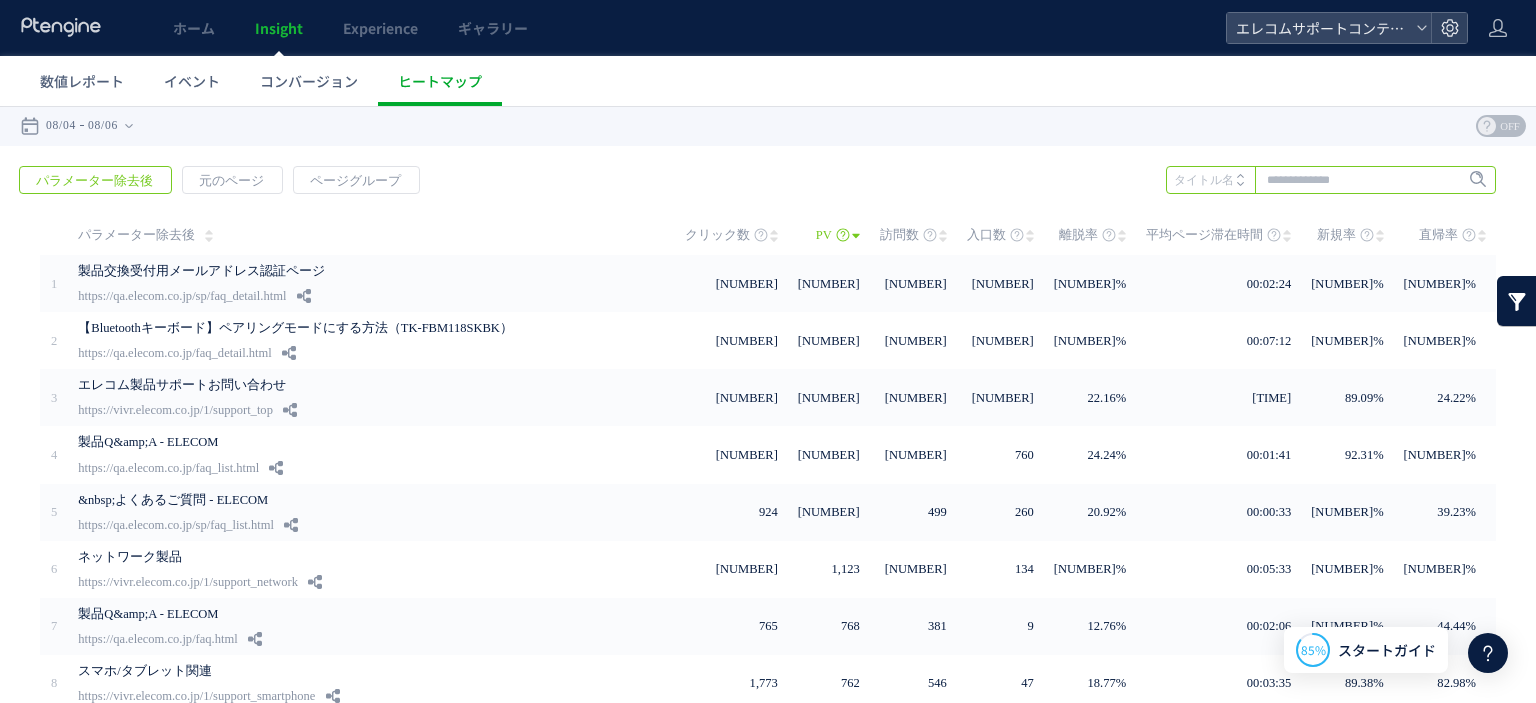 paste on "**********" 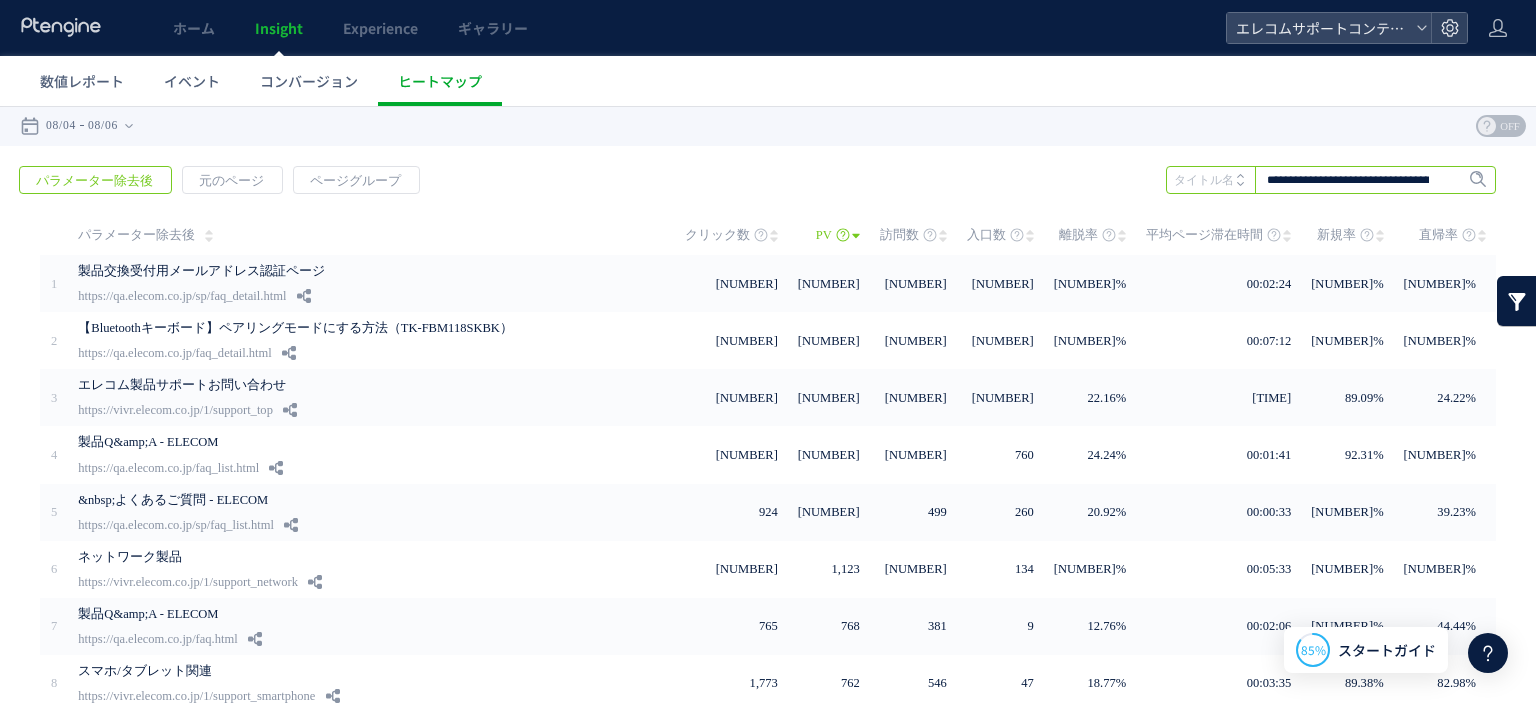 scroll, scrollTop: 0, scrollLeft: 216, axis: horizontal 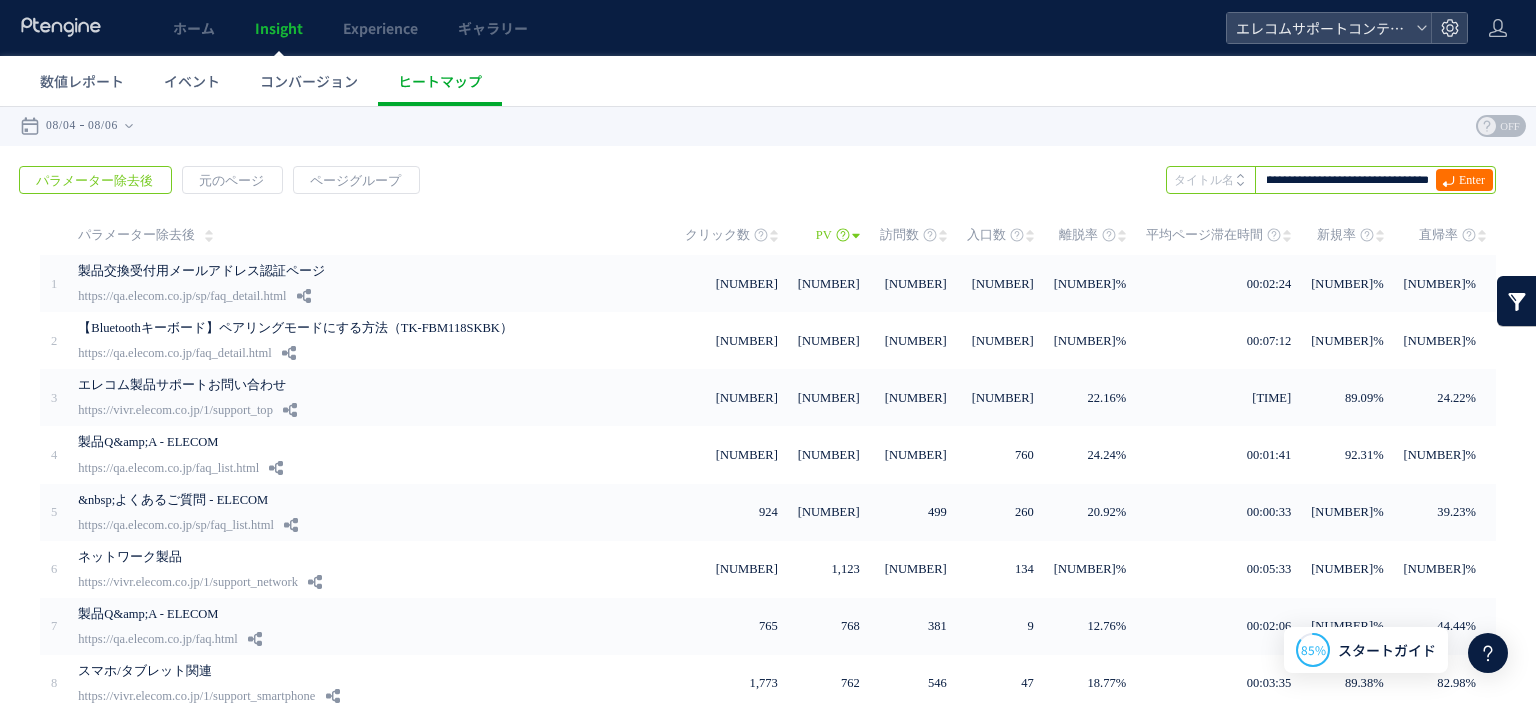 type on "**********" 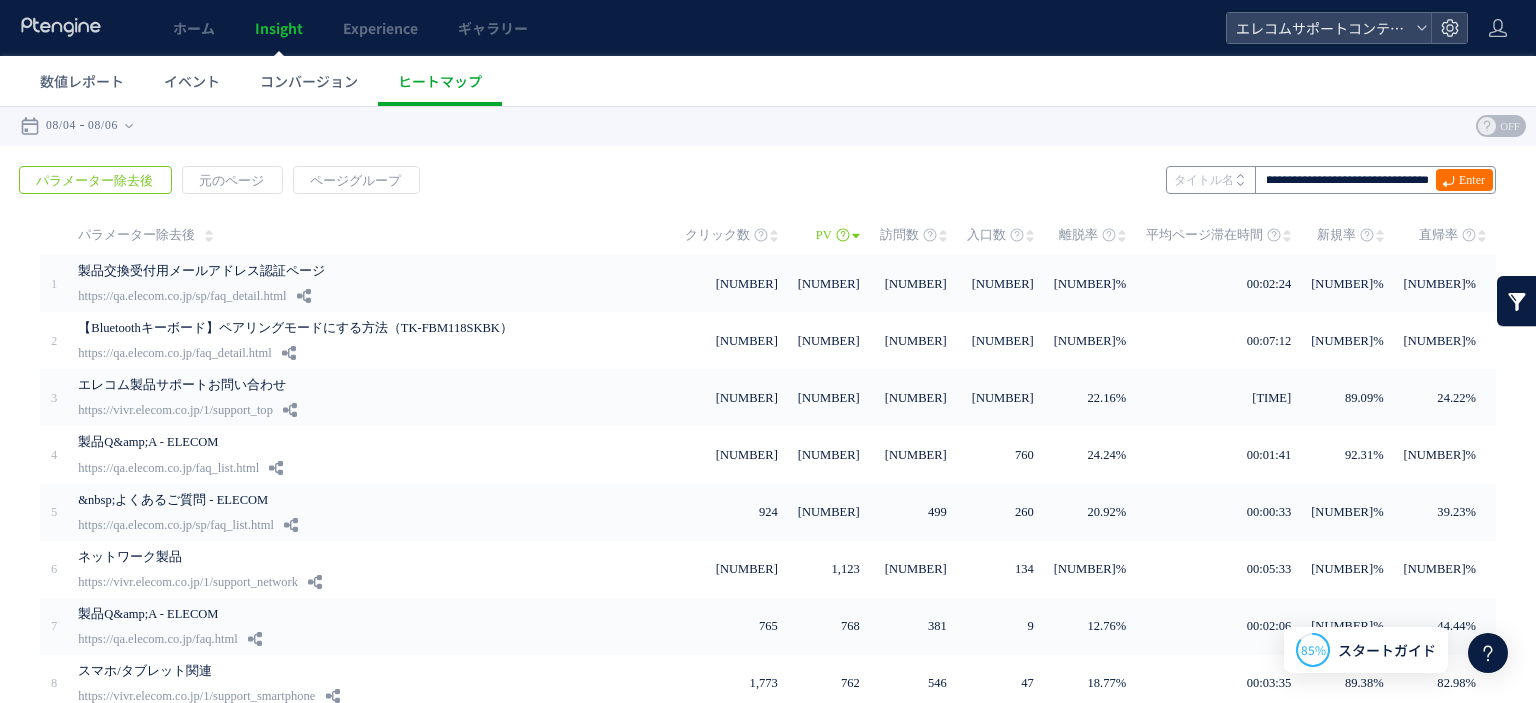 scroll, scrollTop: 0, scrollLeft: 0, axis: both 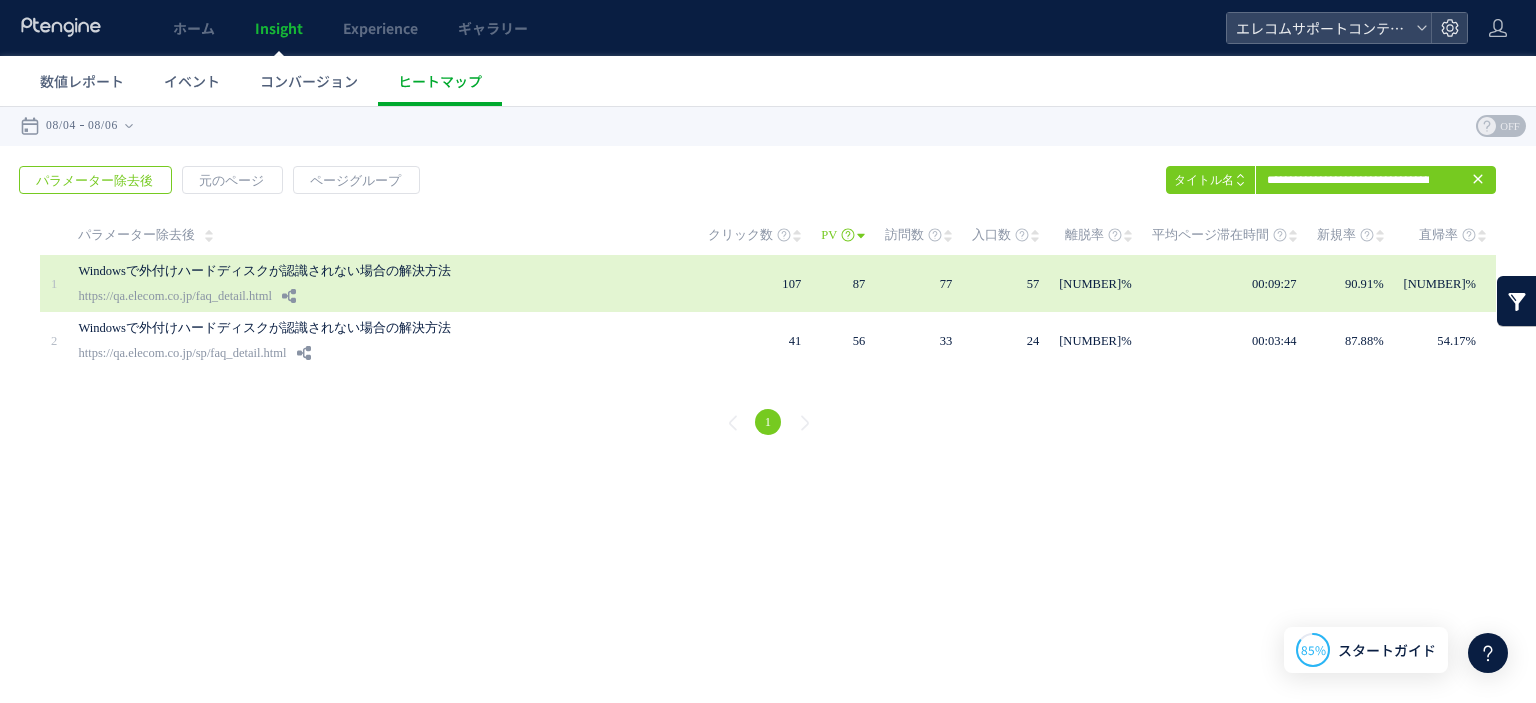 click on "Windowsで外付けハードディスクが認識されない場合の解決方法
https://qa.elecom.co.jp/faq_detail.html" at bounding box center [379, 283] 